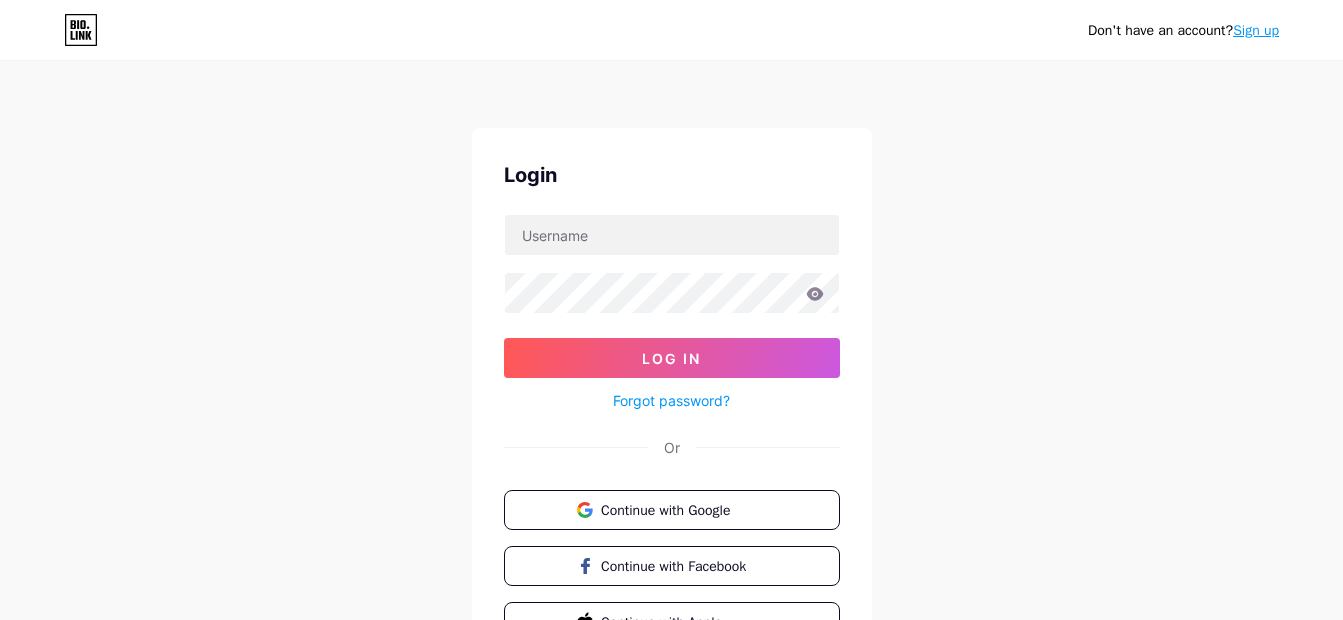 scroll, scrollTop: 0, scrollLeft: 0, axis: both 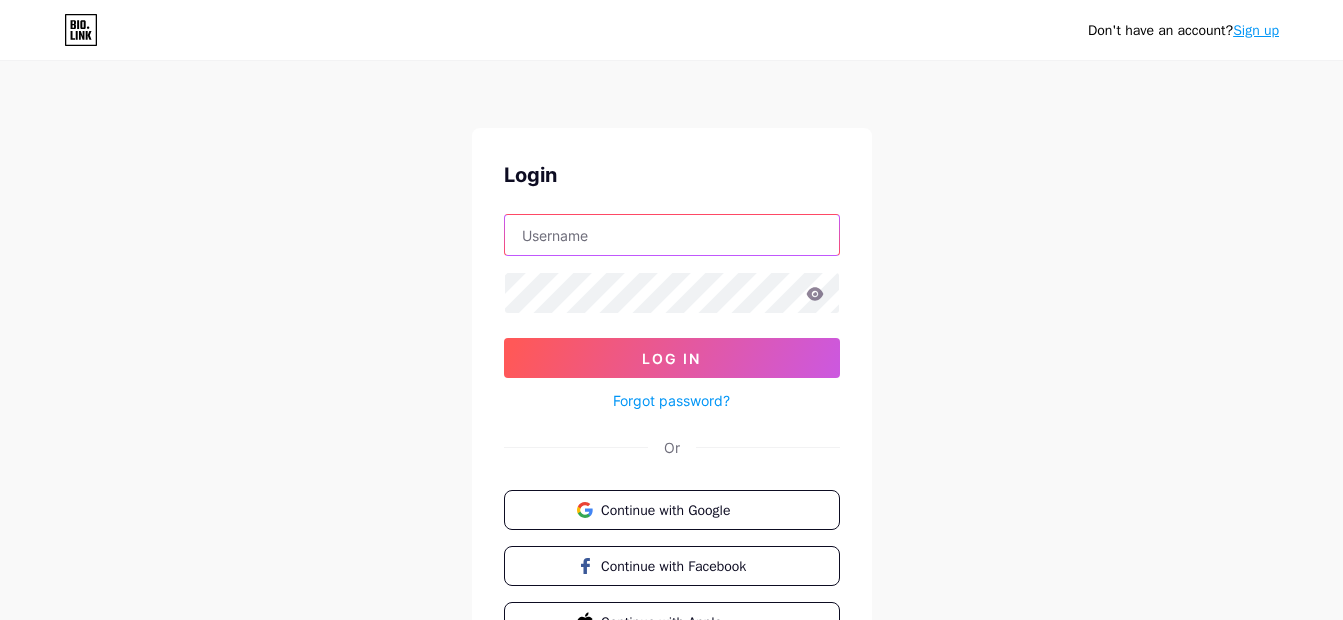click at bounding box center (672, 235) 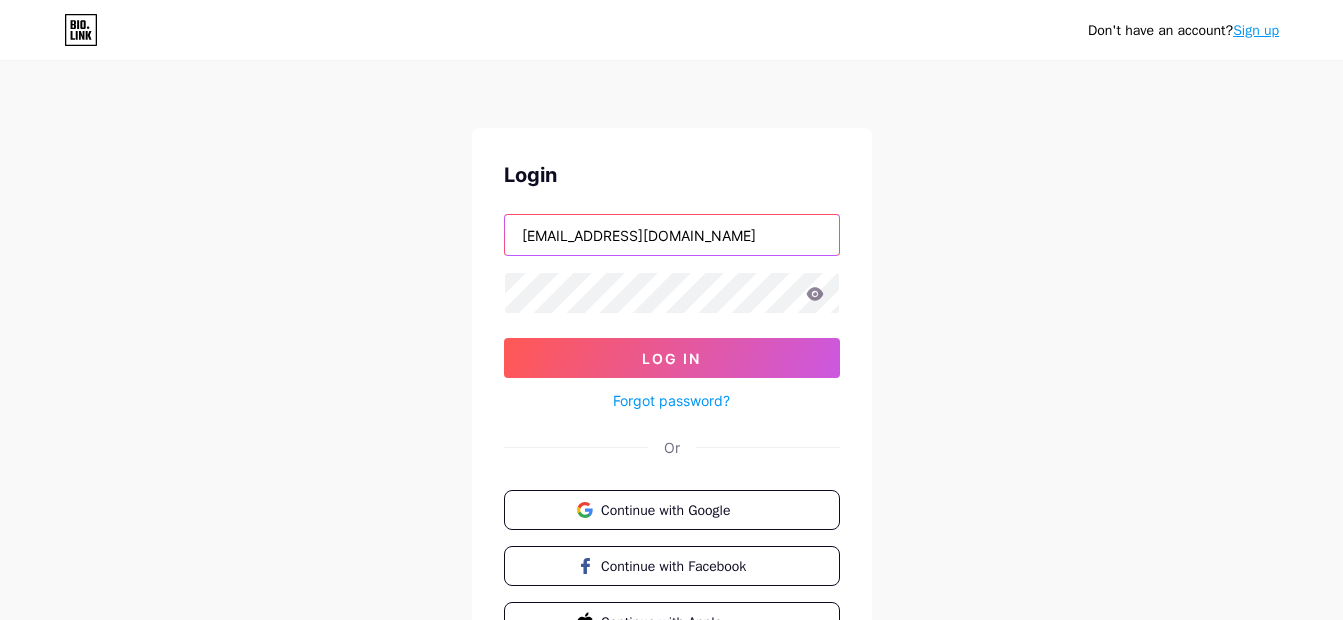 drag, startPoint x: 655, startPoint y: 248, endPoint x: 486, endPoint y: 248, distance: 169 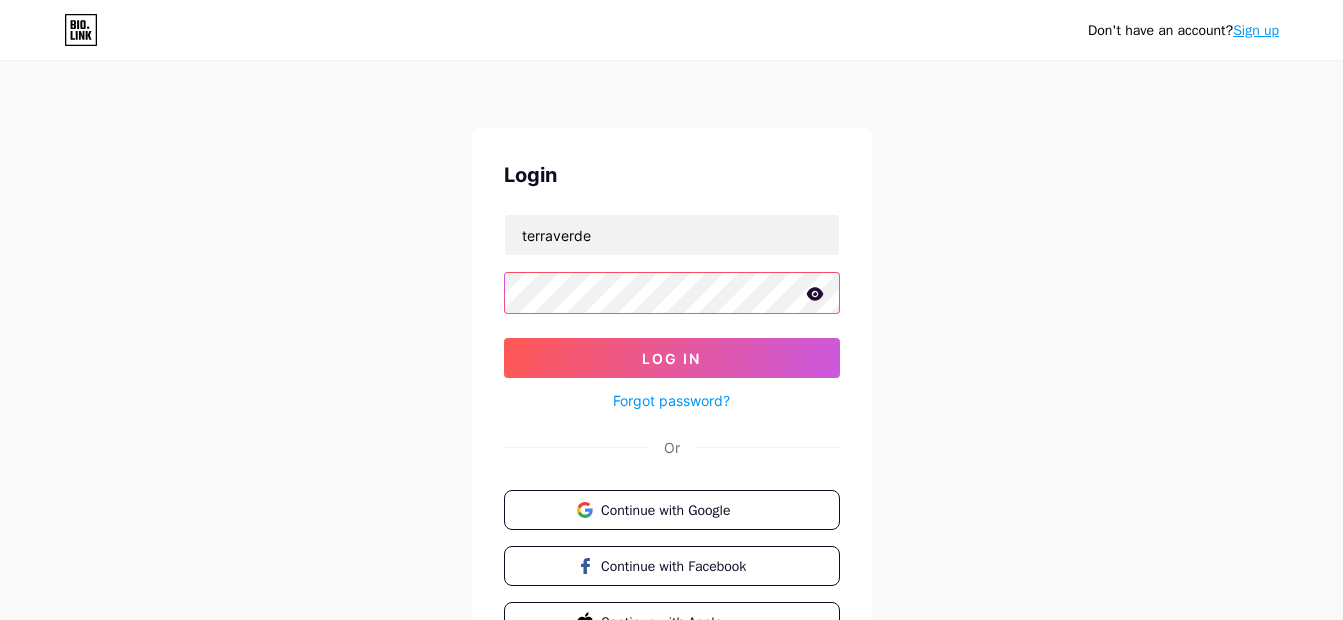 click on "Log In" at bounding box center (672, 358) 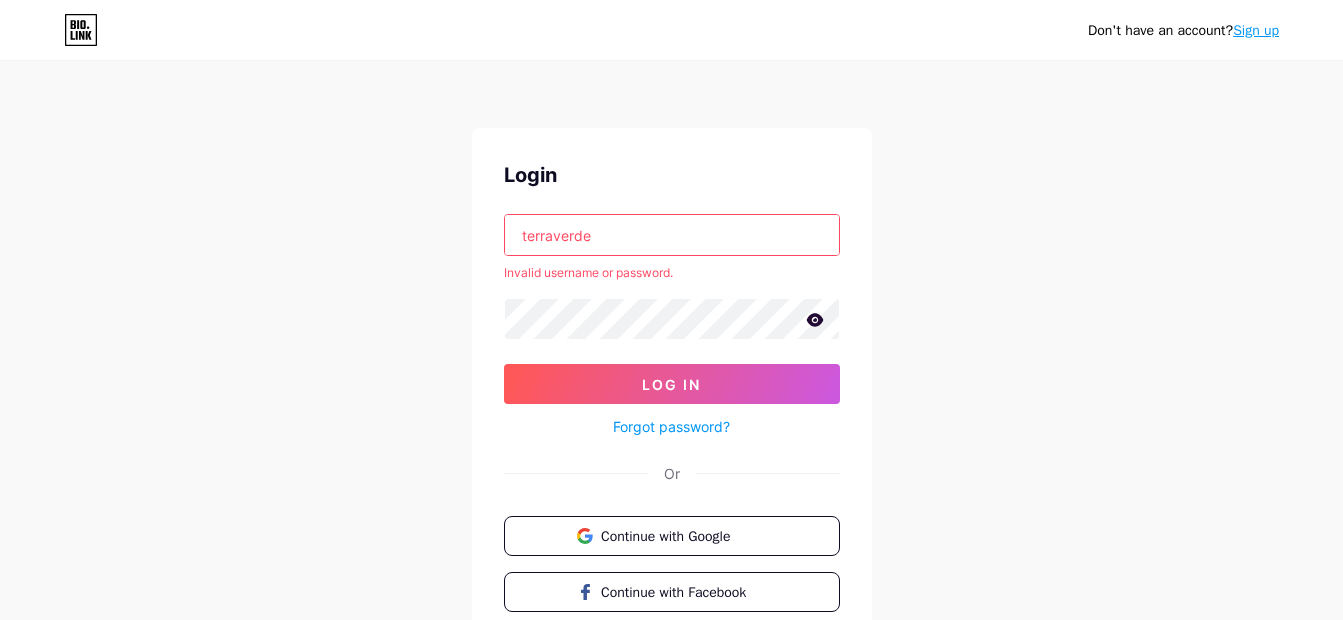 click on "terraverde" at bounding box center [672, 235] 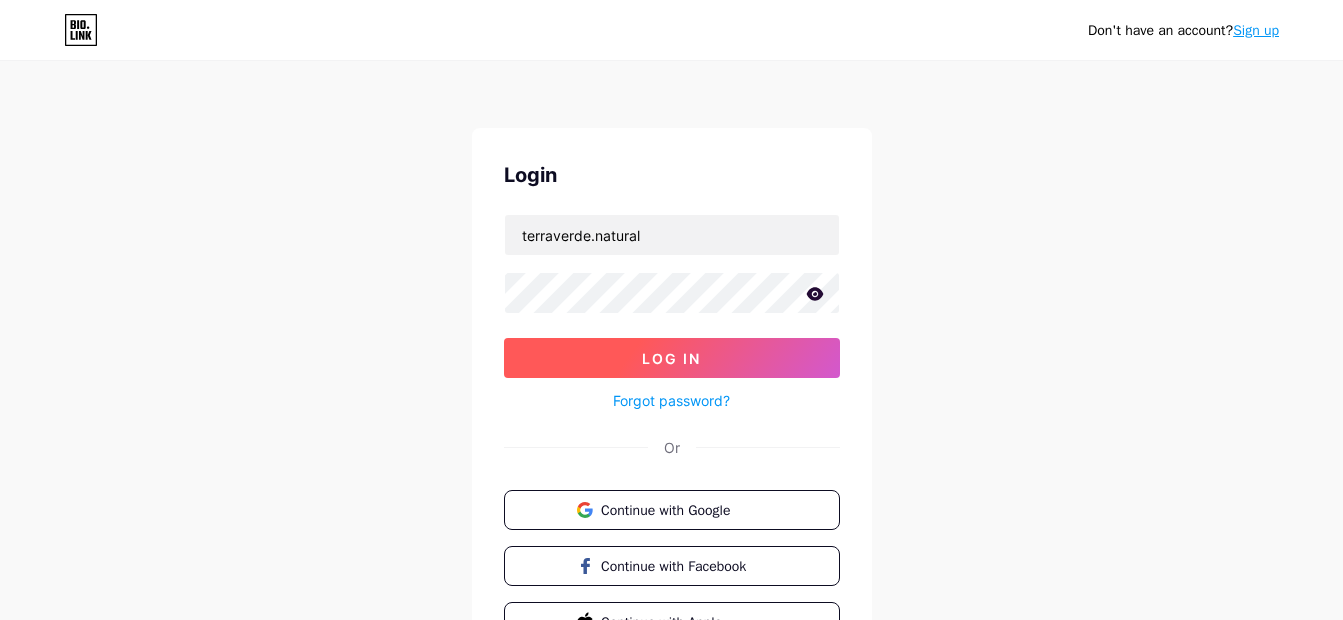 click on "Log In" at bounding box center (671, 358) 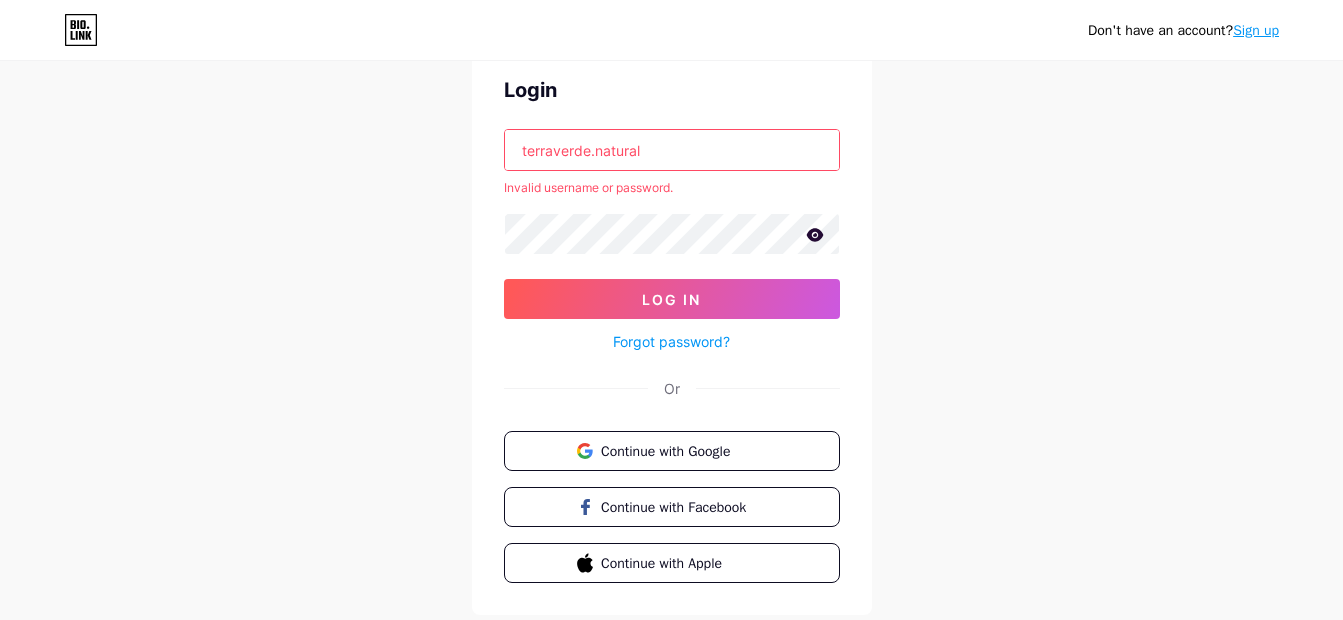 scroll, scrollTop: 86, scrollLeft: 0, axis: vertical 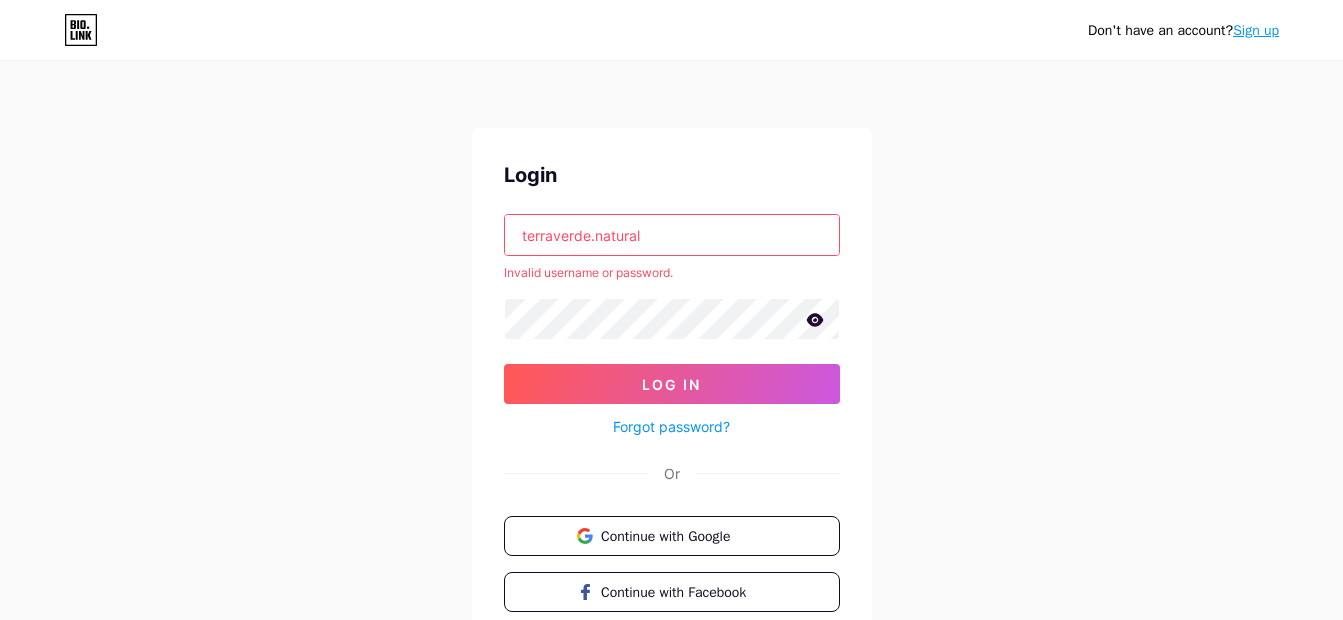 click on "terraverde.natural" at bounding box center (672, 235) 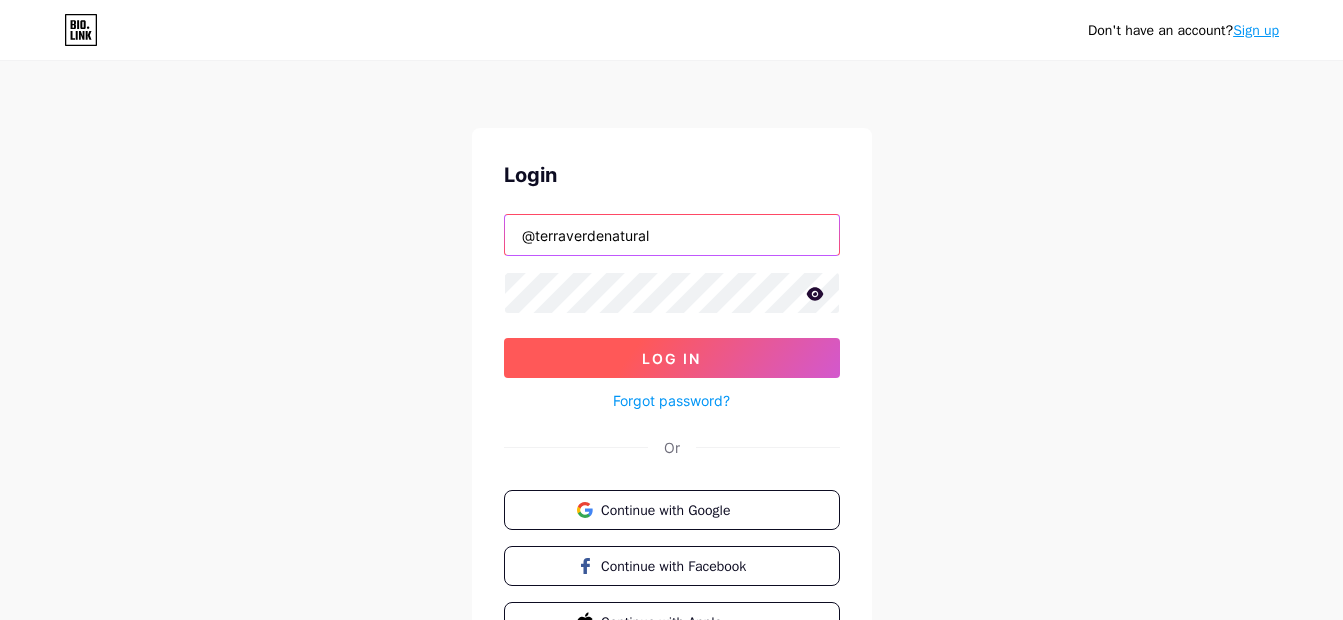 type on "@terraverdenatural" 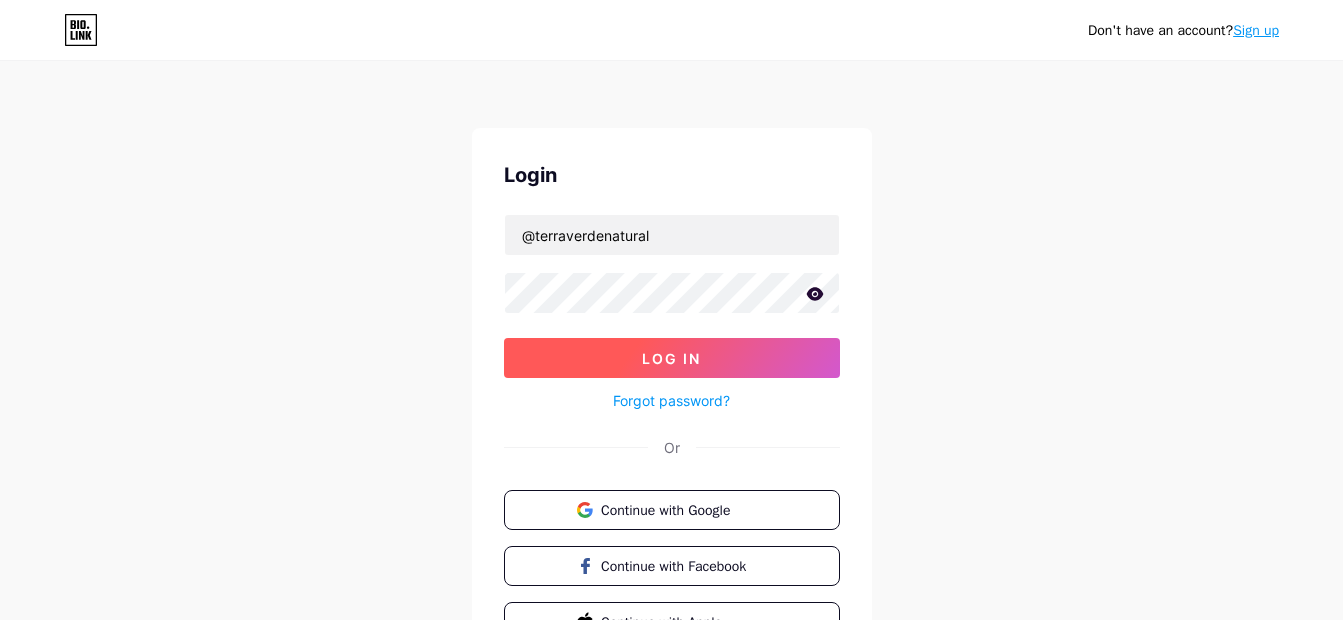 click on "Log In" at bounding box center (672, 358) 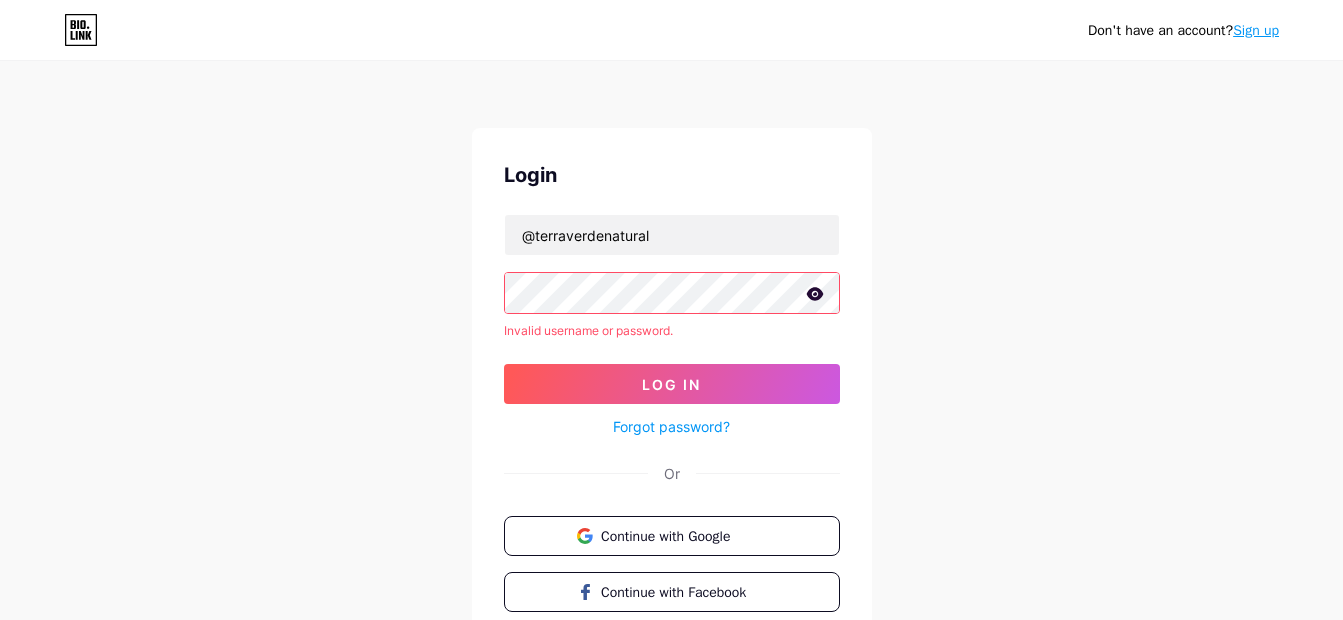 click 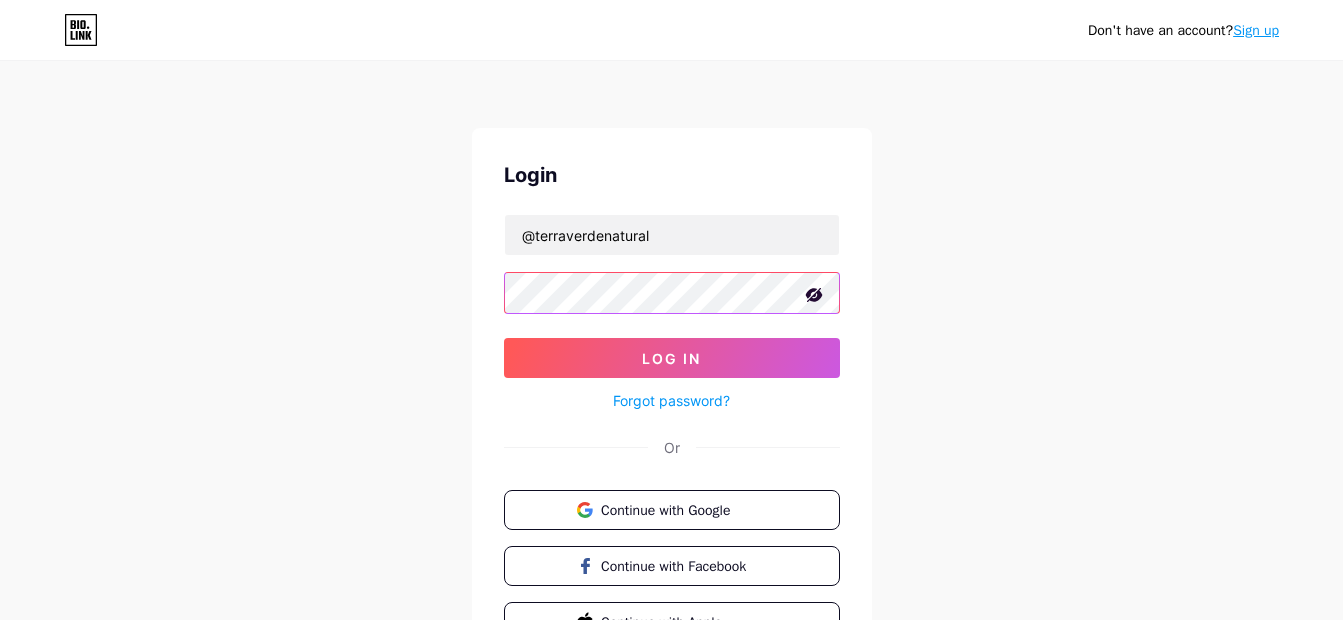 click on "Log In" at bounding box center [672, 358] 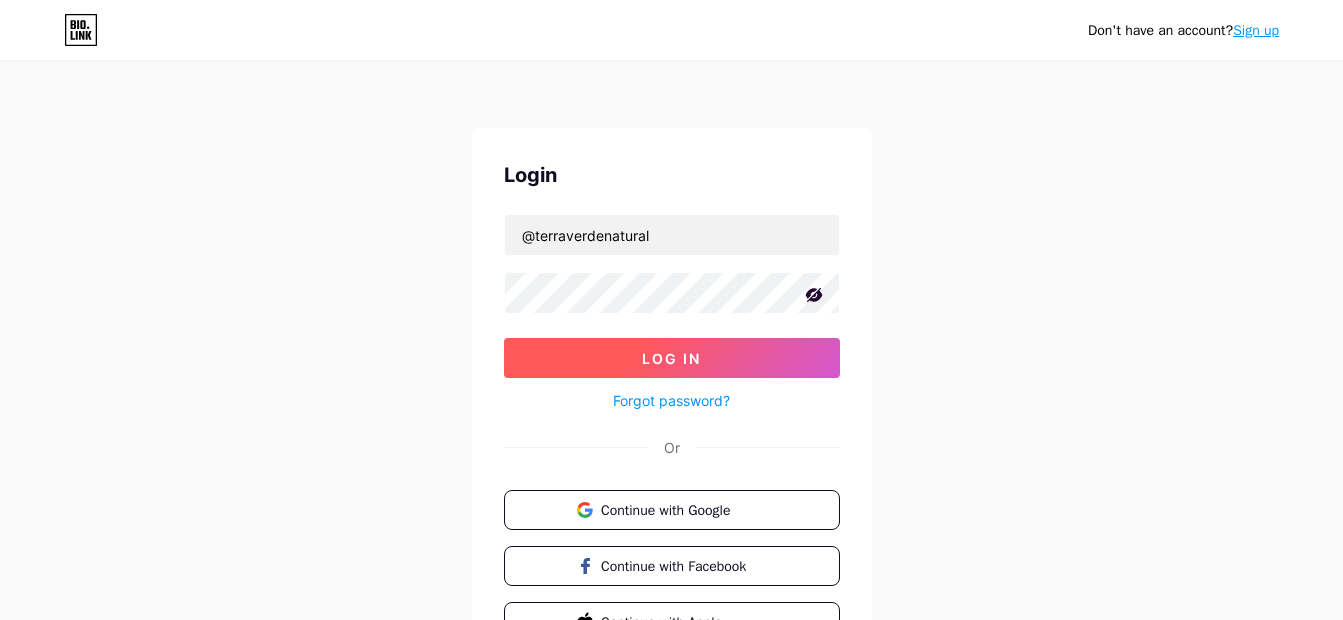 click on "Log In" at bounding box center (671, 358) 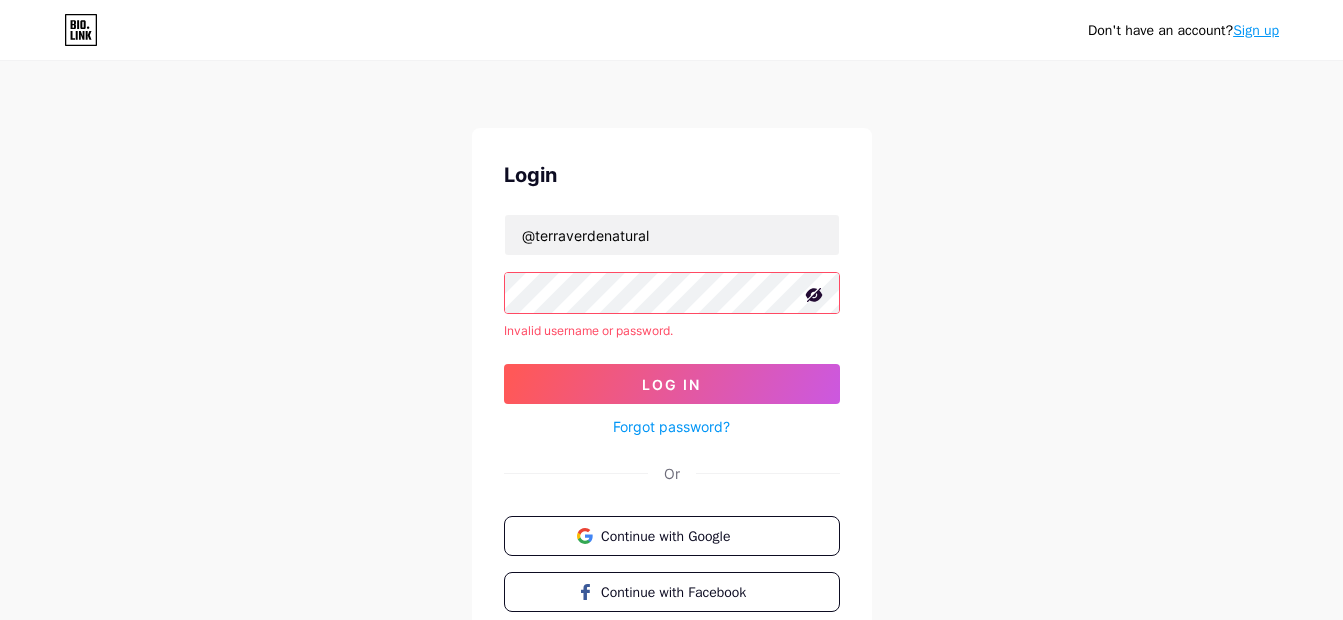 click on "Forgot password?" at bounding box center (671, 426) 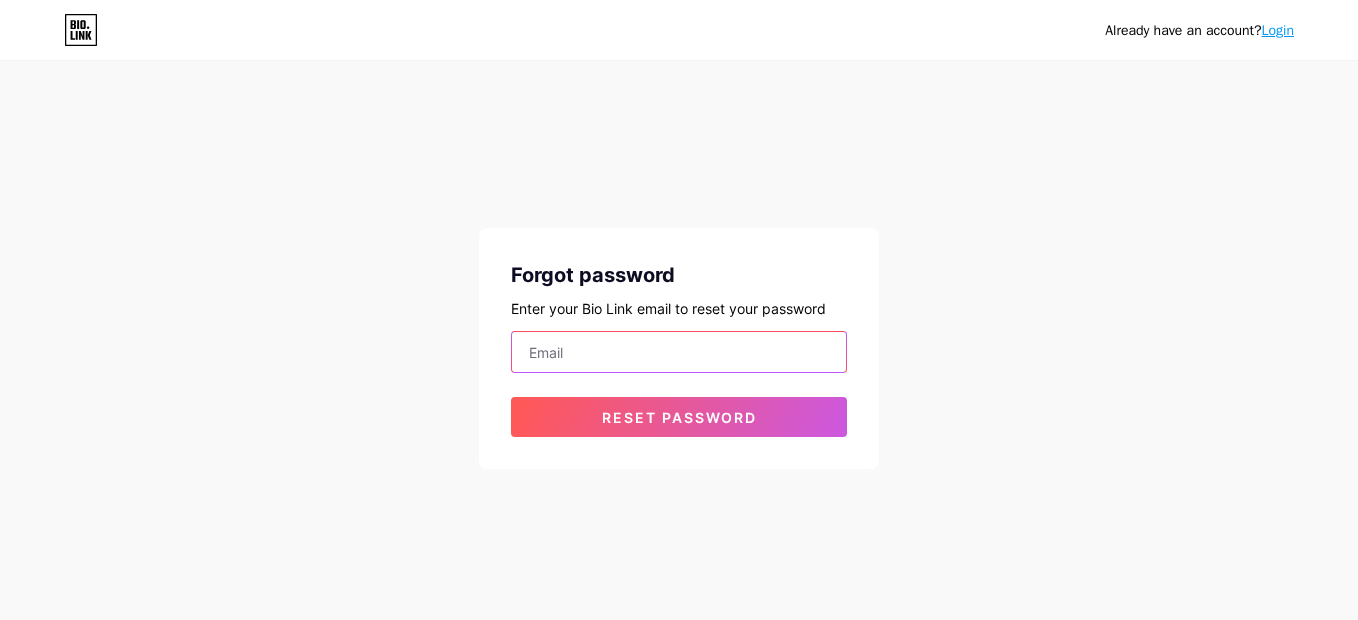 click at bounding box center [679, 352] 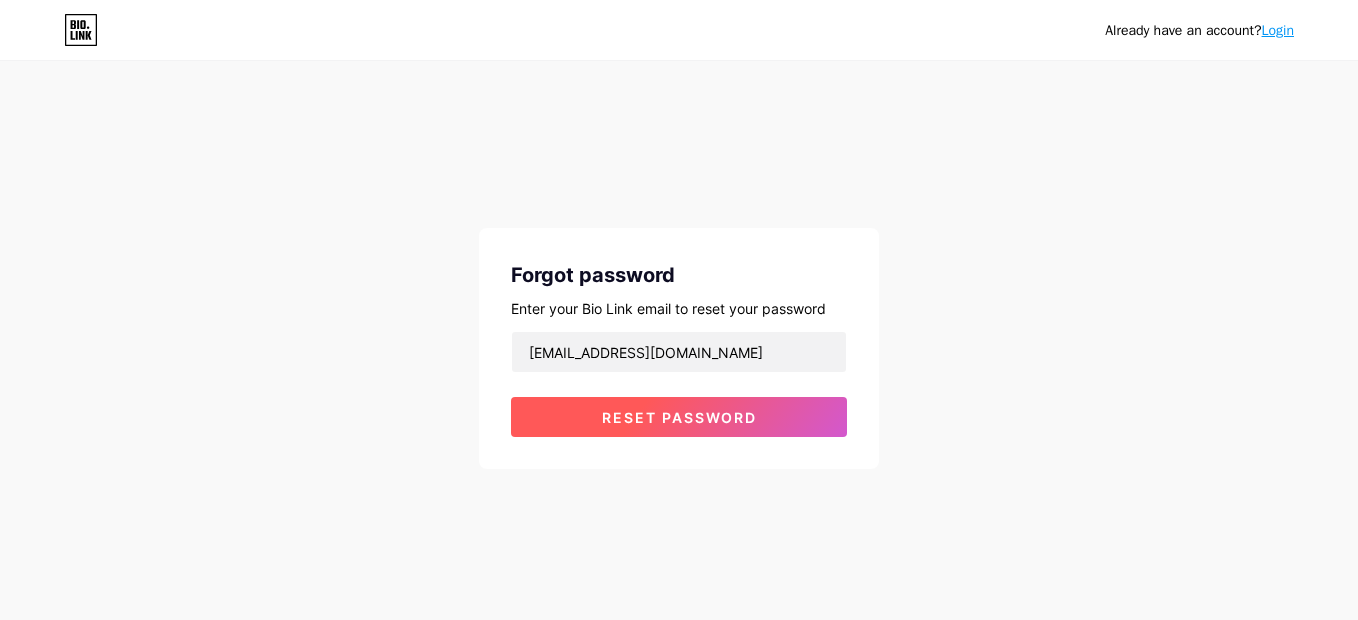 click on "Reset password" at bounding box center [679, 417] 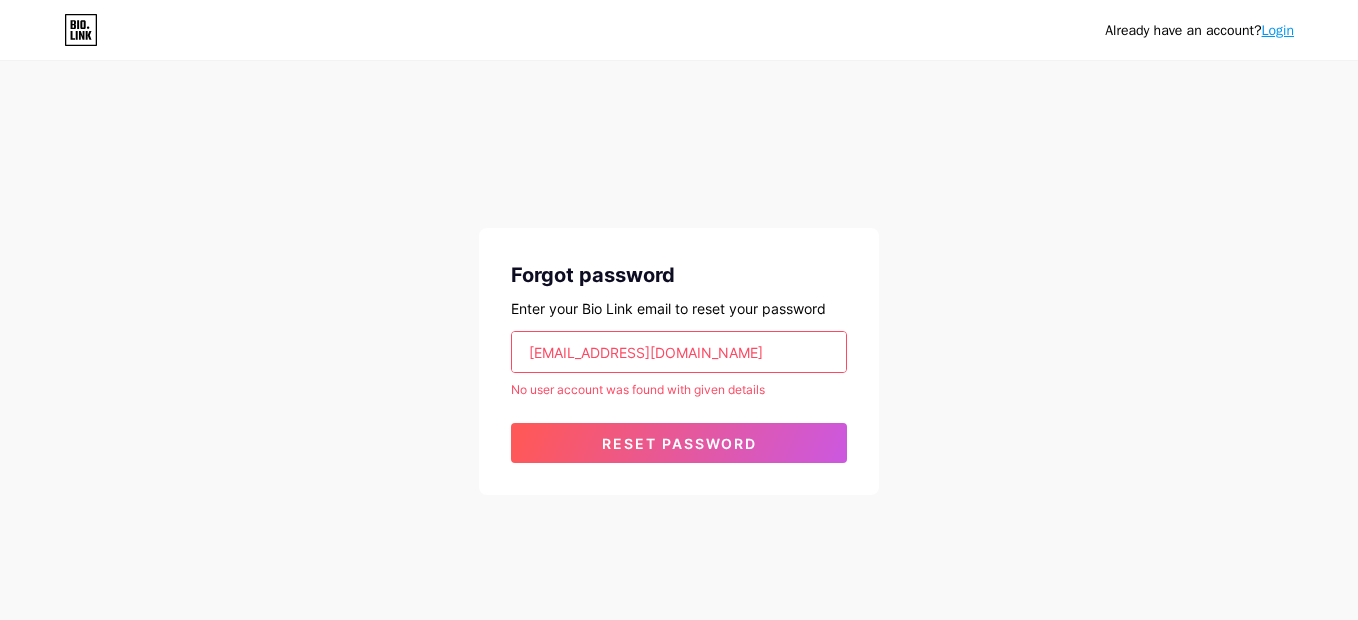 click on "[EMAIL_ADDRESS][DOMAIN_NAME]" at bounding box center (679, 352) 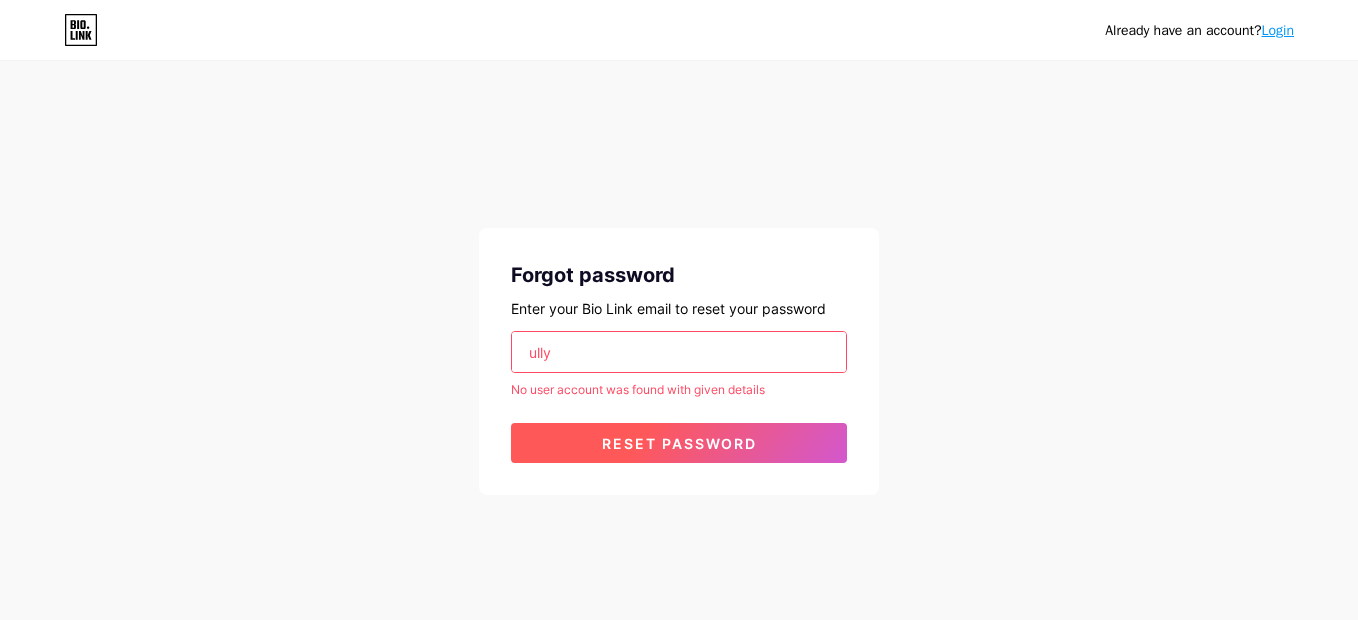 click on "Reset password" at bounding box center [679, 443] 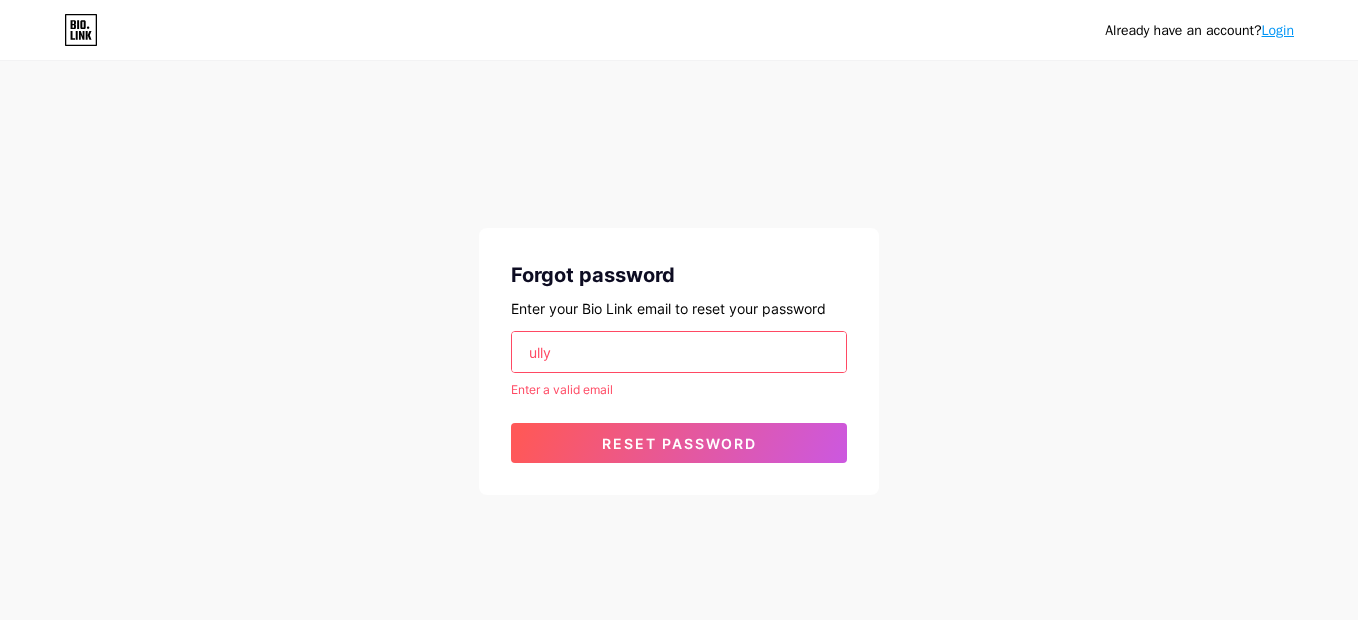 click on "ully" at bounding box center [679, 352] 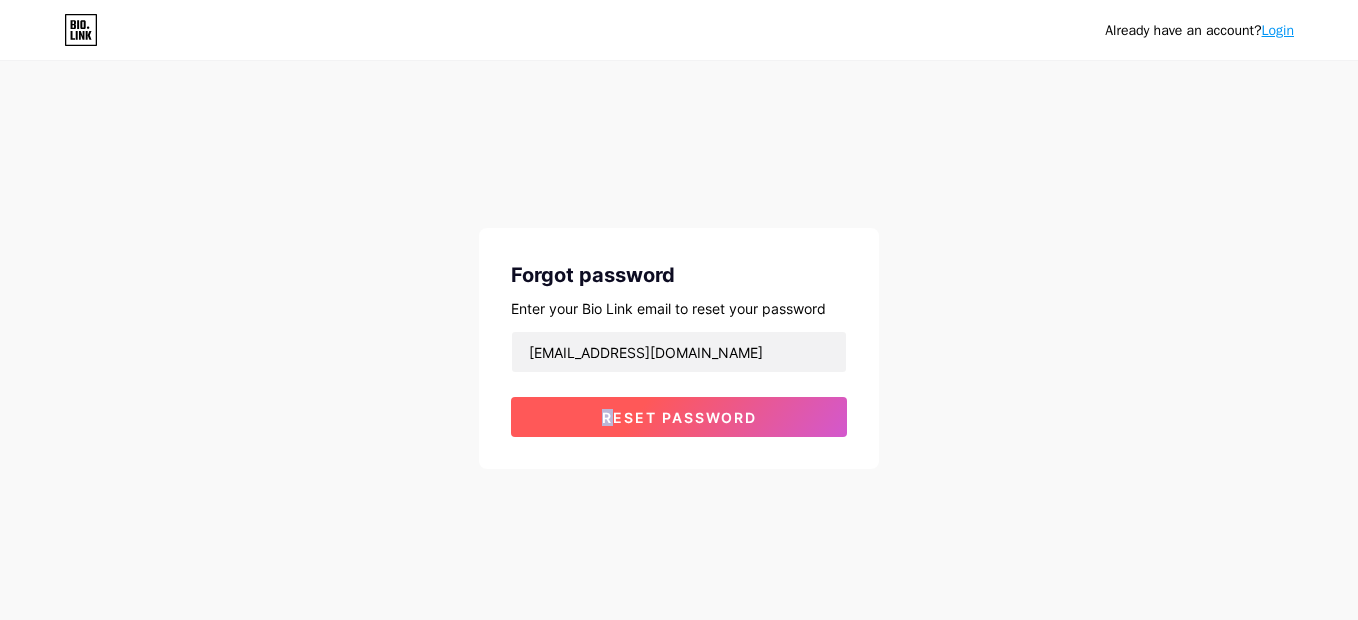 drag, startPoint x: 598, startPoint y: 440, endPoint x: 609, endPoint y: 427, distance: 17.029387 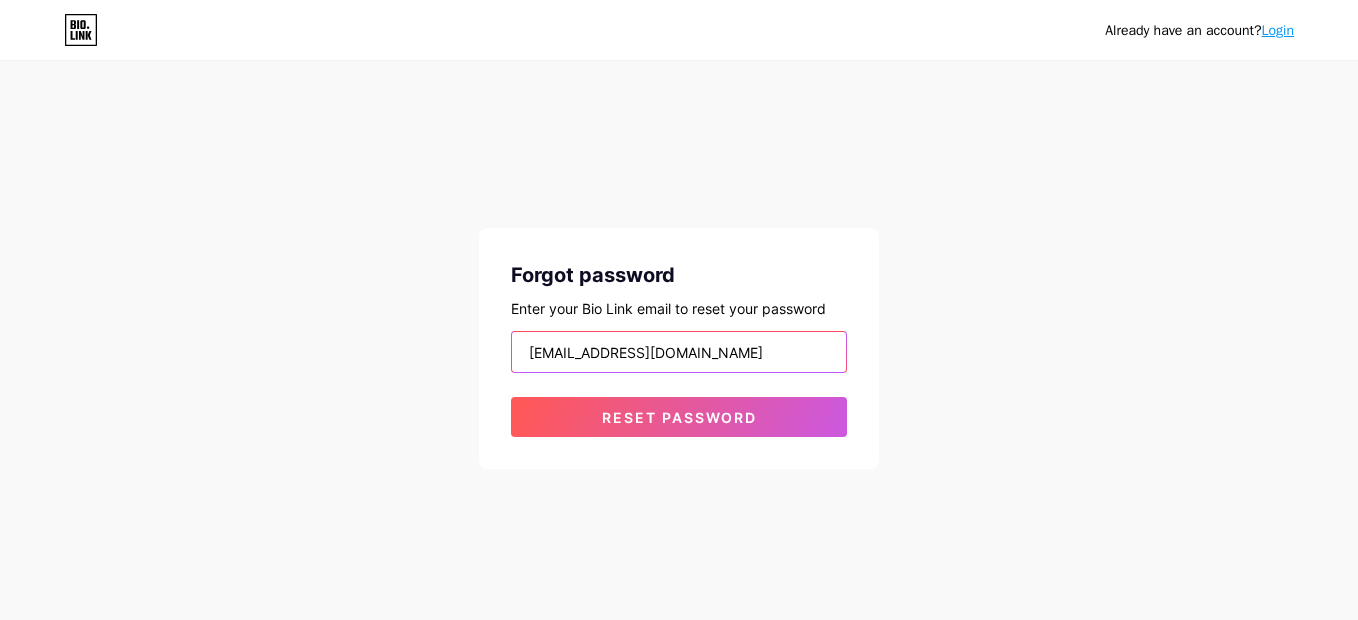 drag, startPoint x: 609, startPoint y: 427, endPoint x: 814, endPoint y: 353, distance: 217.94724 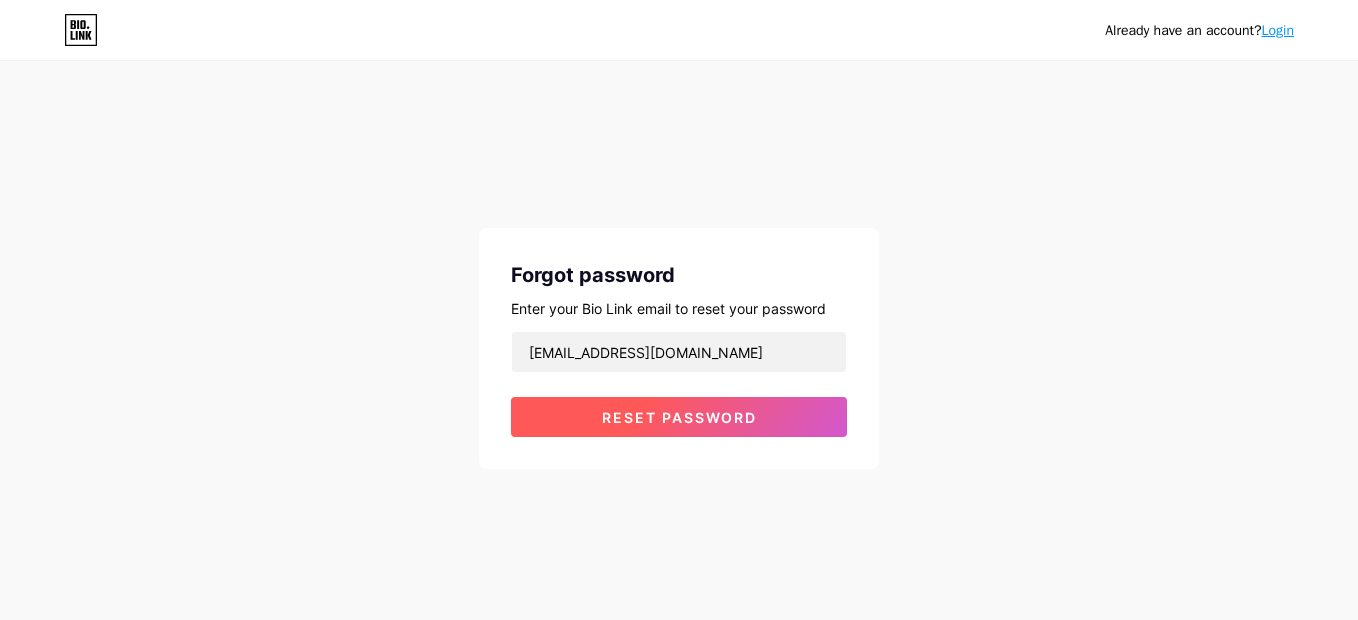 click on "Reset password" at bounding box center [679, 417] 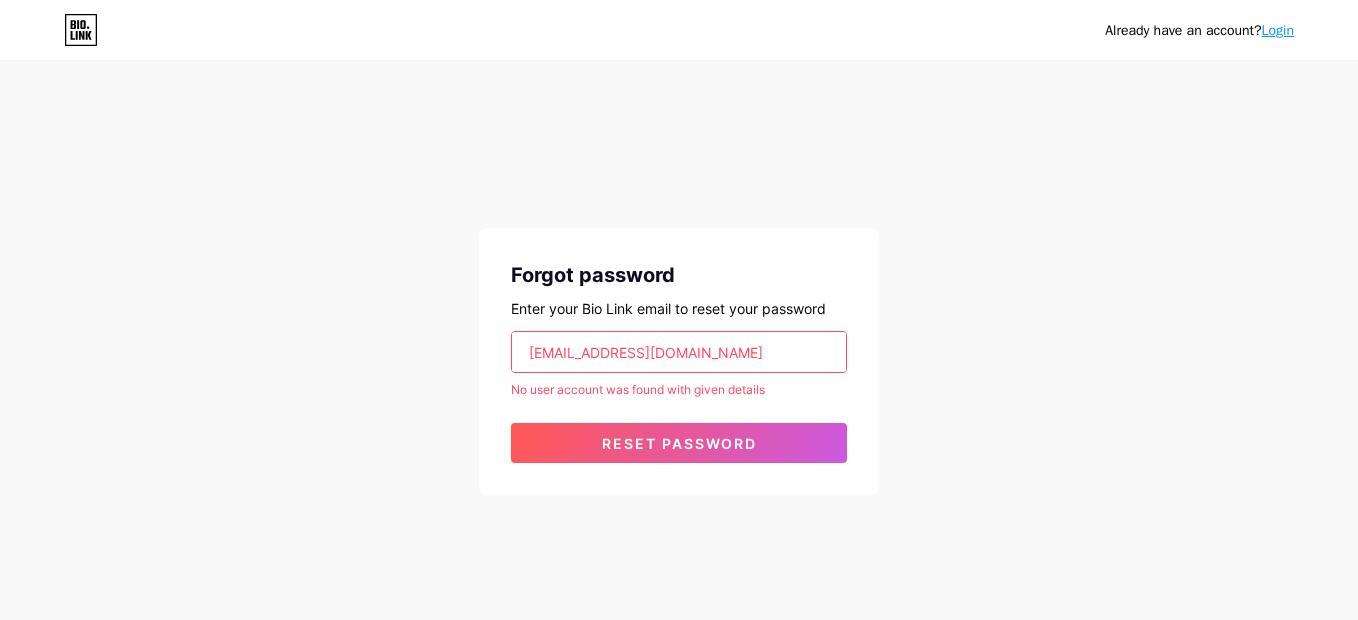 click on "ullycm@gmail.com" at bounding box center [679, 352] 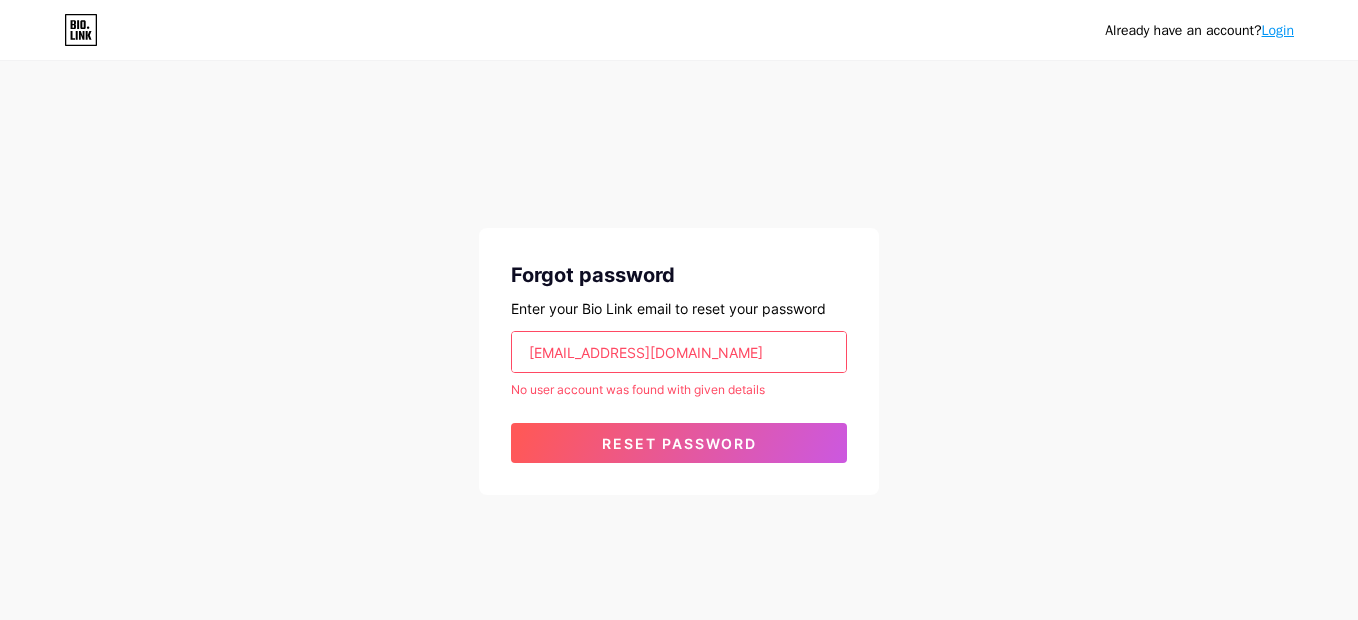 click on "ullycm@gmail.com" at bounding box center [679, 352] 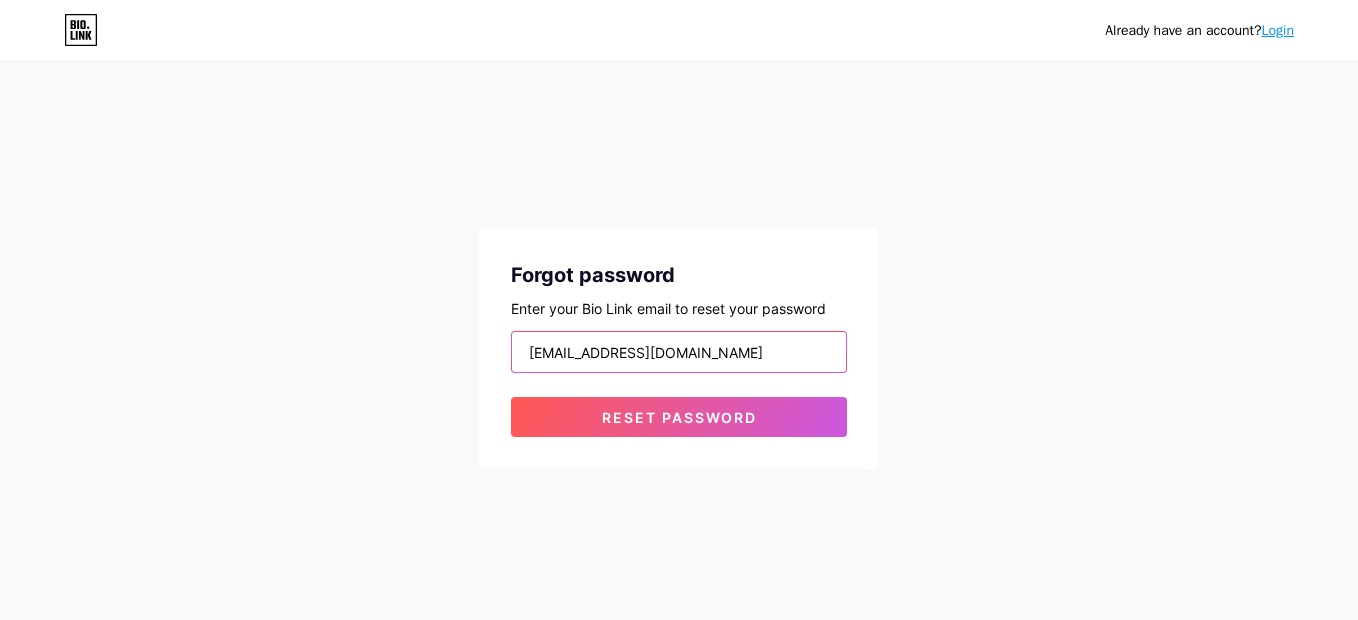 type on "marcio-logan@hotmail.com" 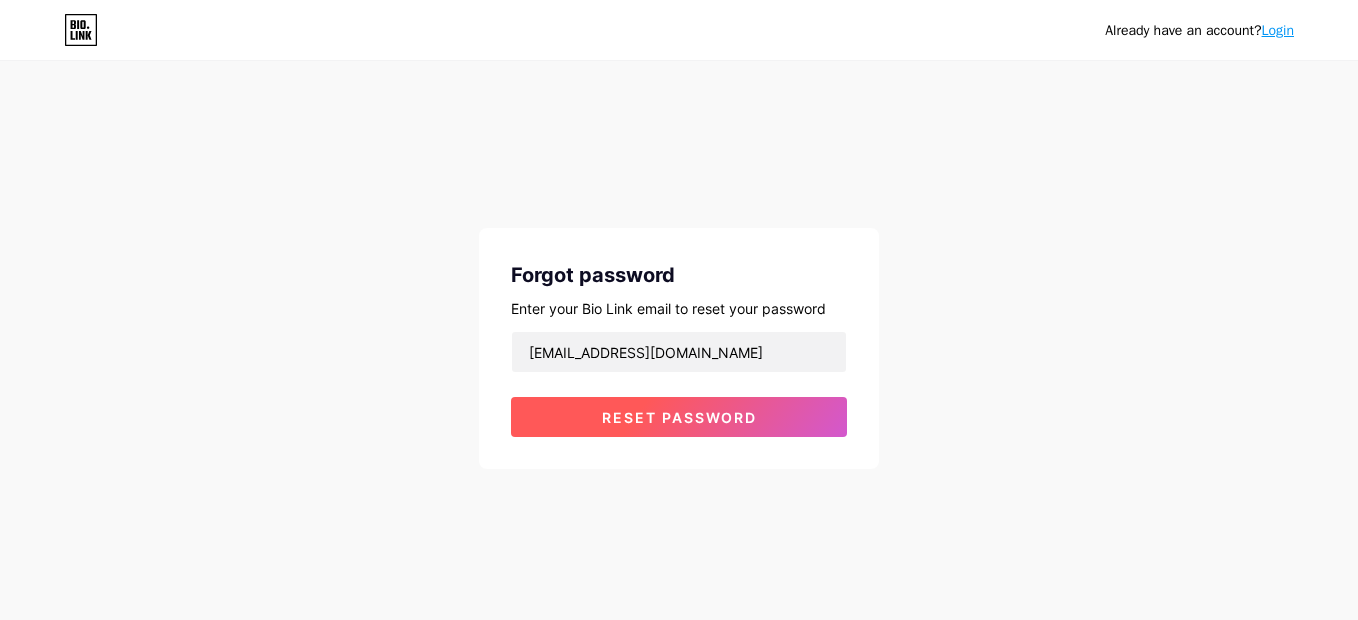 click on "Reset password" at bounding box center [679, 417] 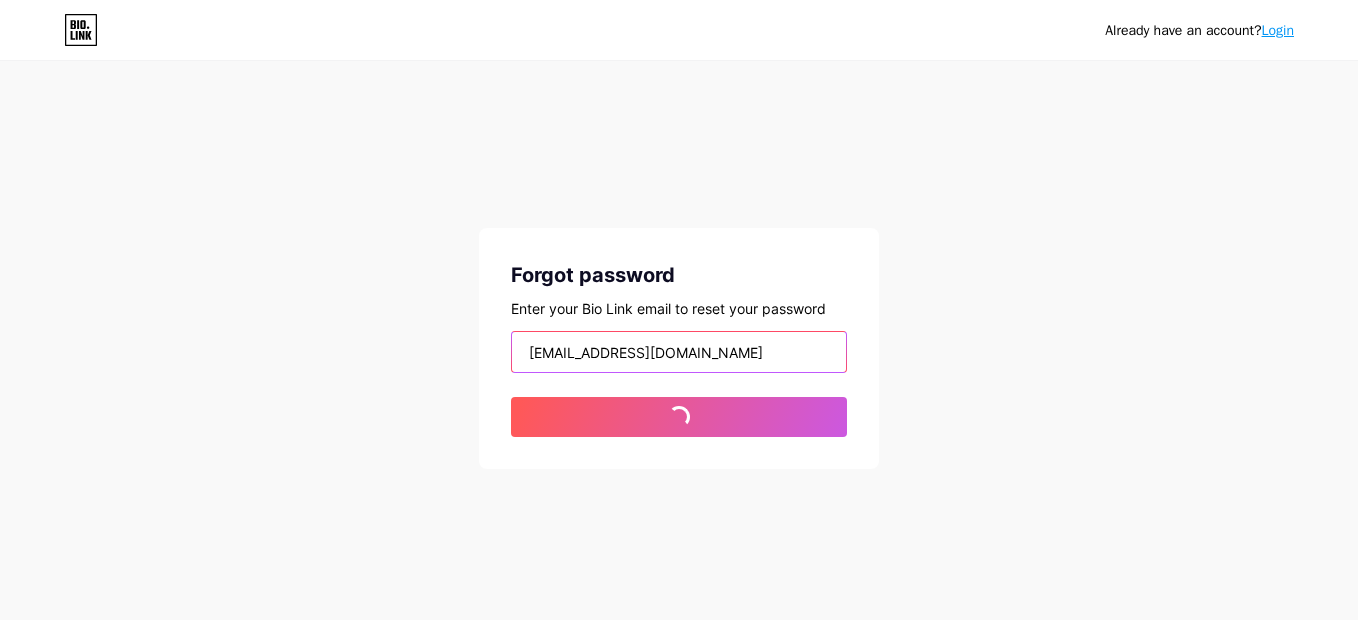 click on "marcio-logan@hotmail.com" at bounding box center (679, 352) 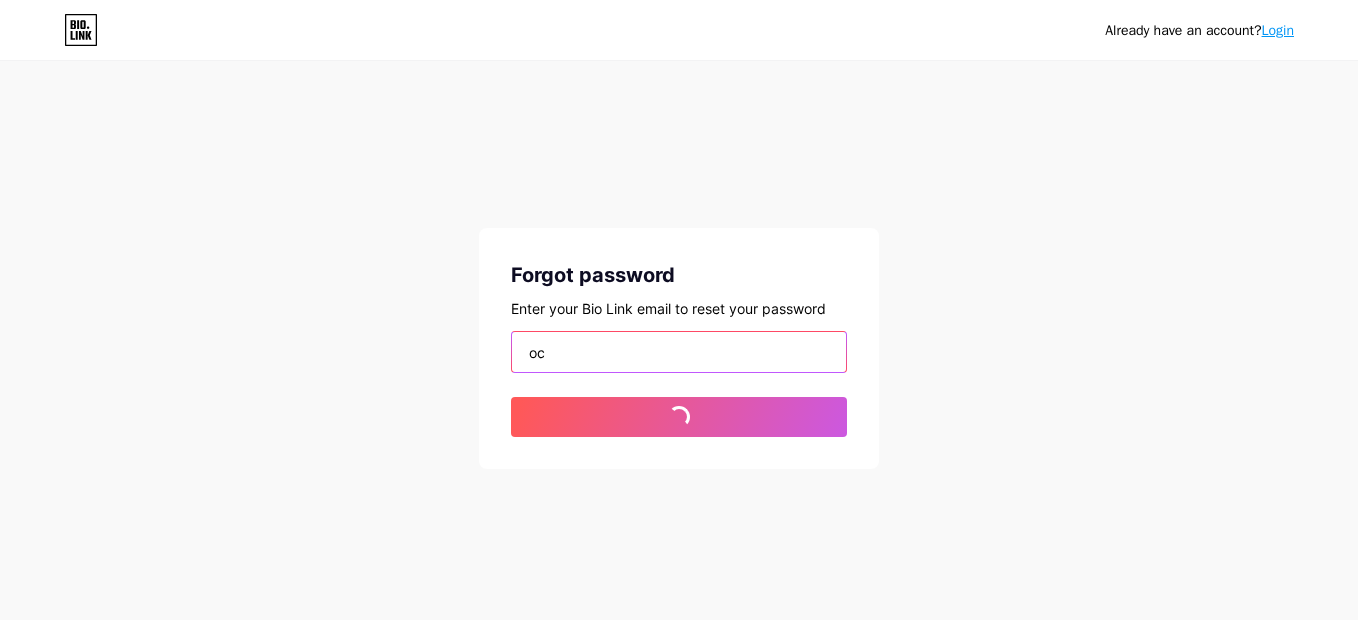 type on "o" 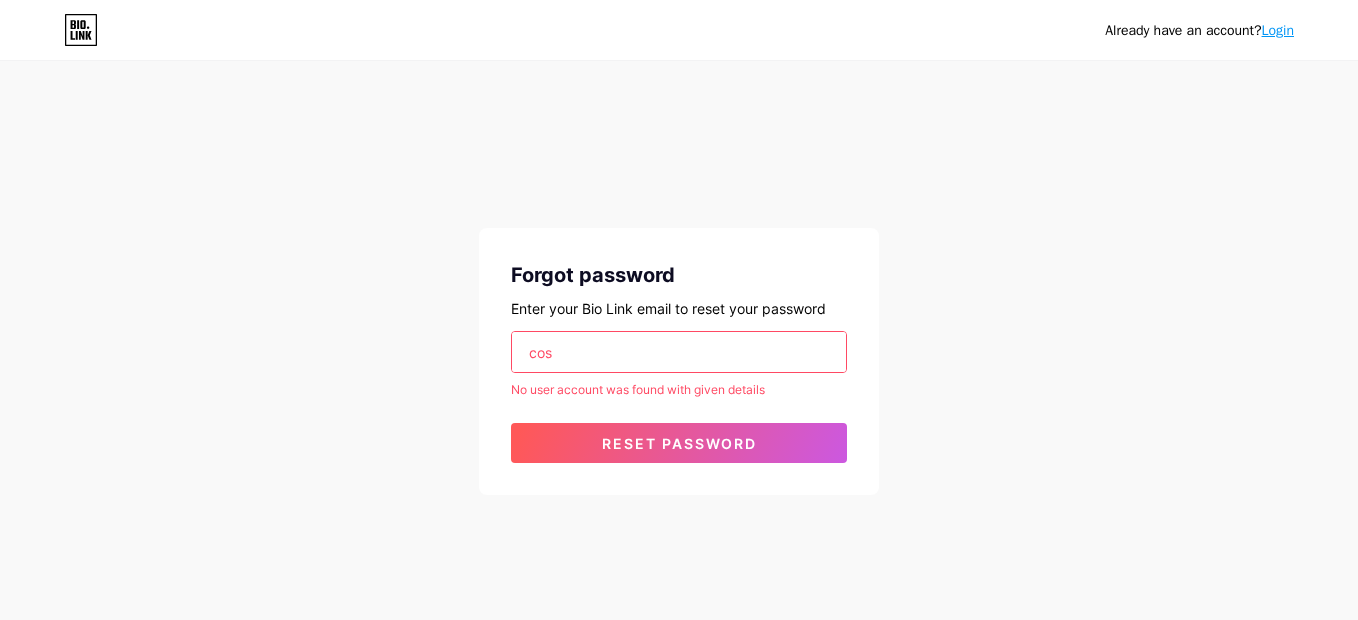 type on "costa.ully@hotmail.com" 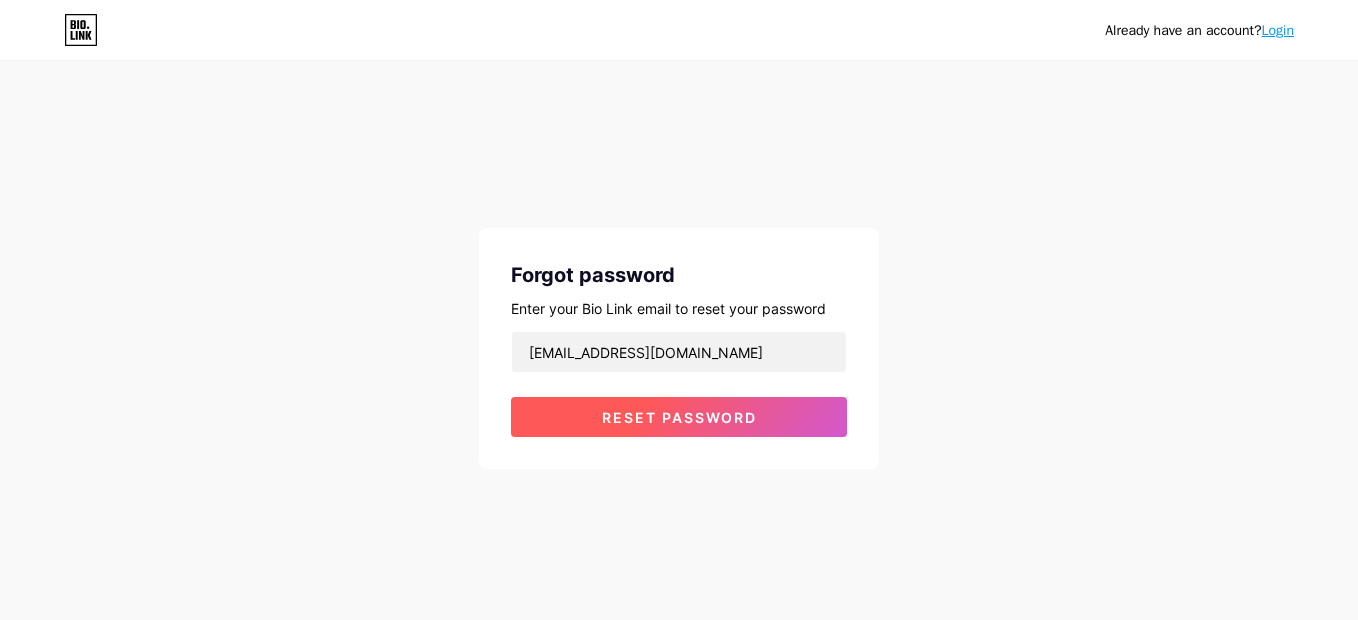 click on "Reset password" at bounding box center (679, 417) 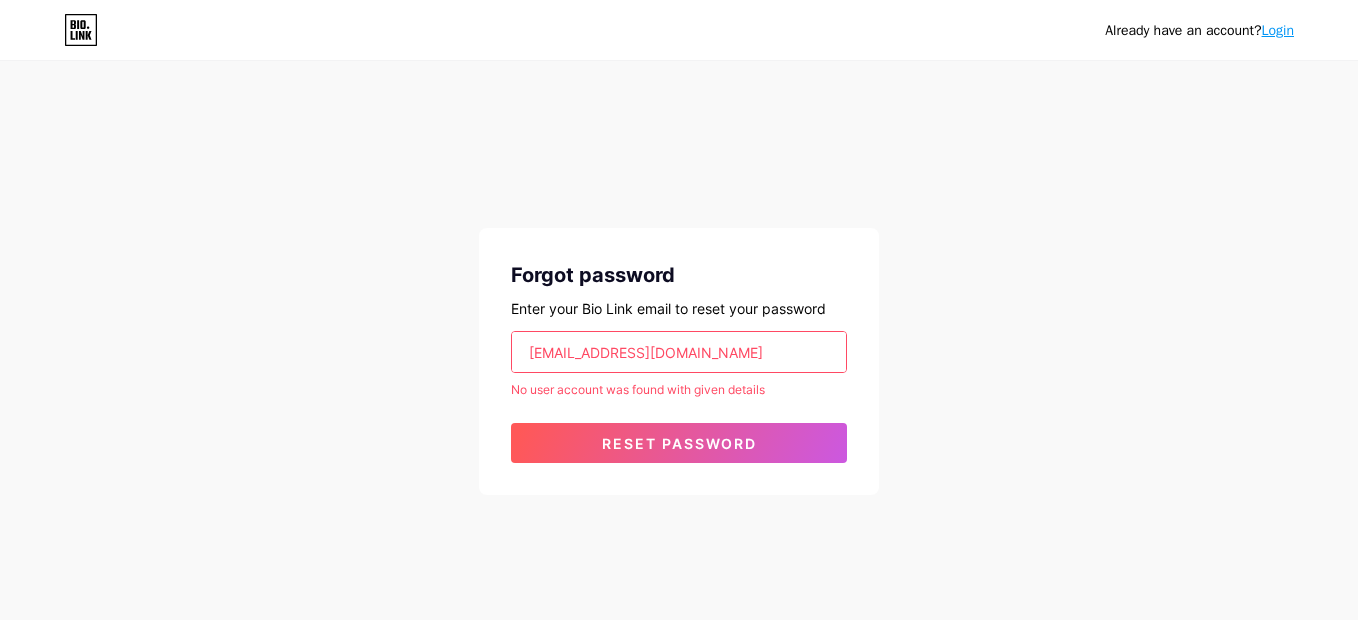 click on "costa.ully@hotmail.com" at bounding box center [679, 352] 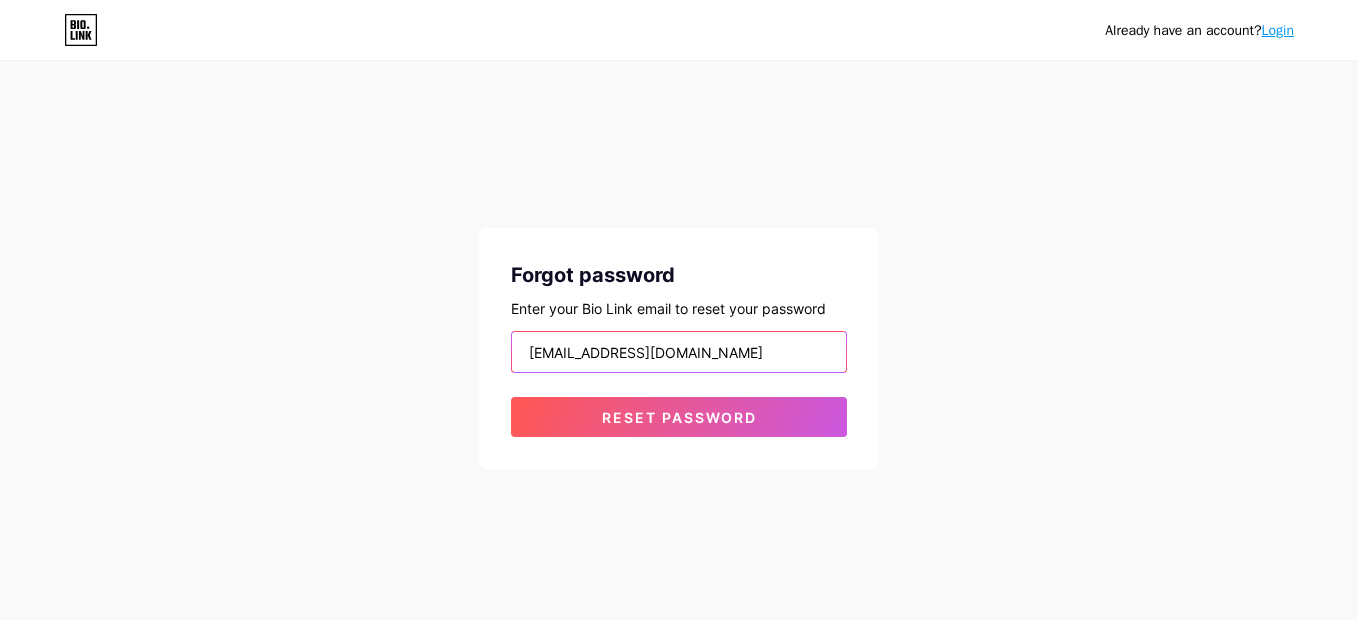 click on "marcio-logan@hotmail.com" at bounding box center (679, 352) 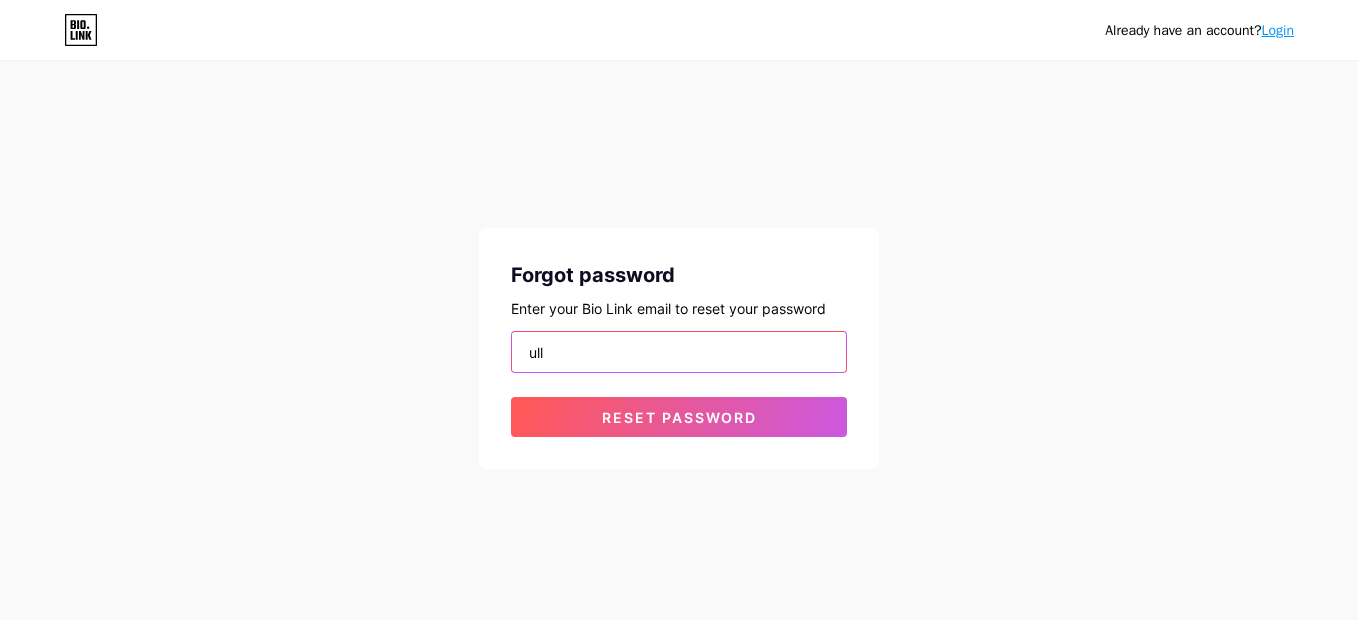 type on "ullycm@gmail.com" 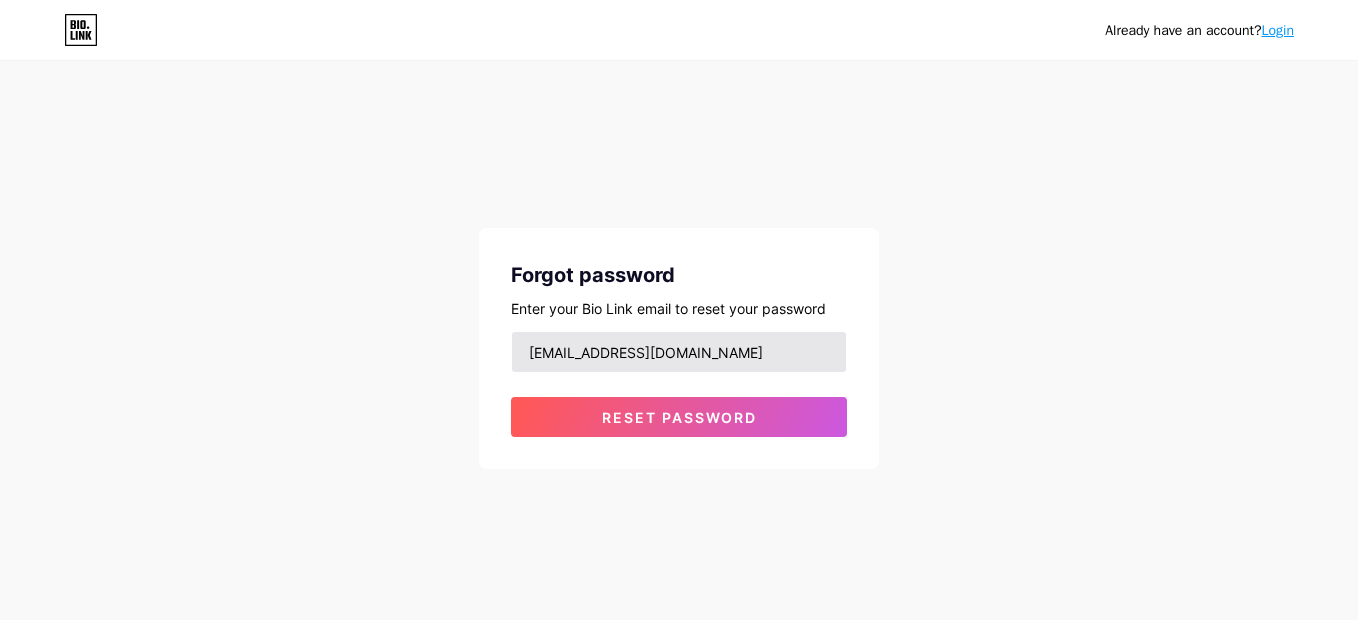 type 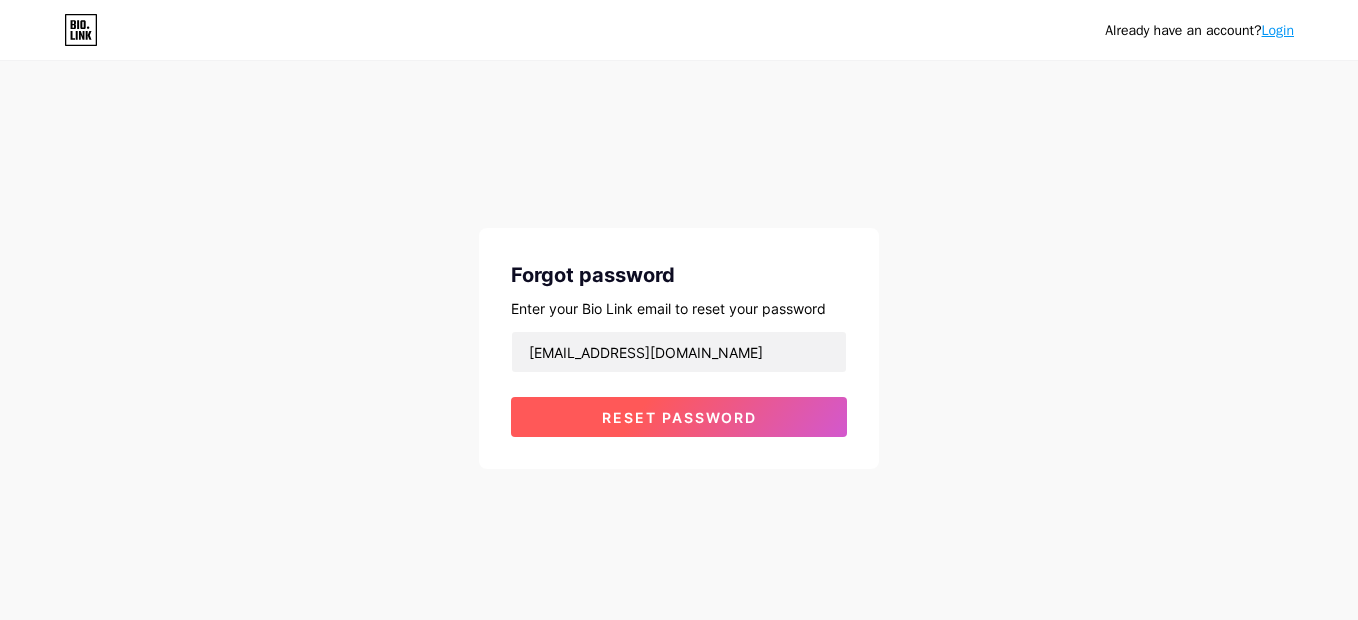 click on "Reset password" at bounding box center [679, 417] 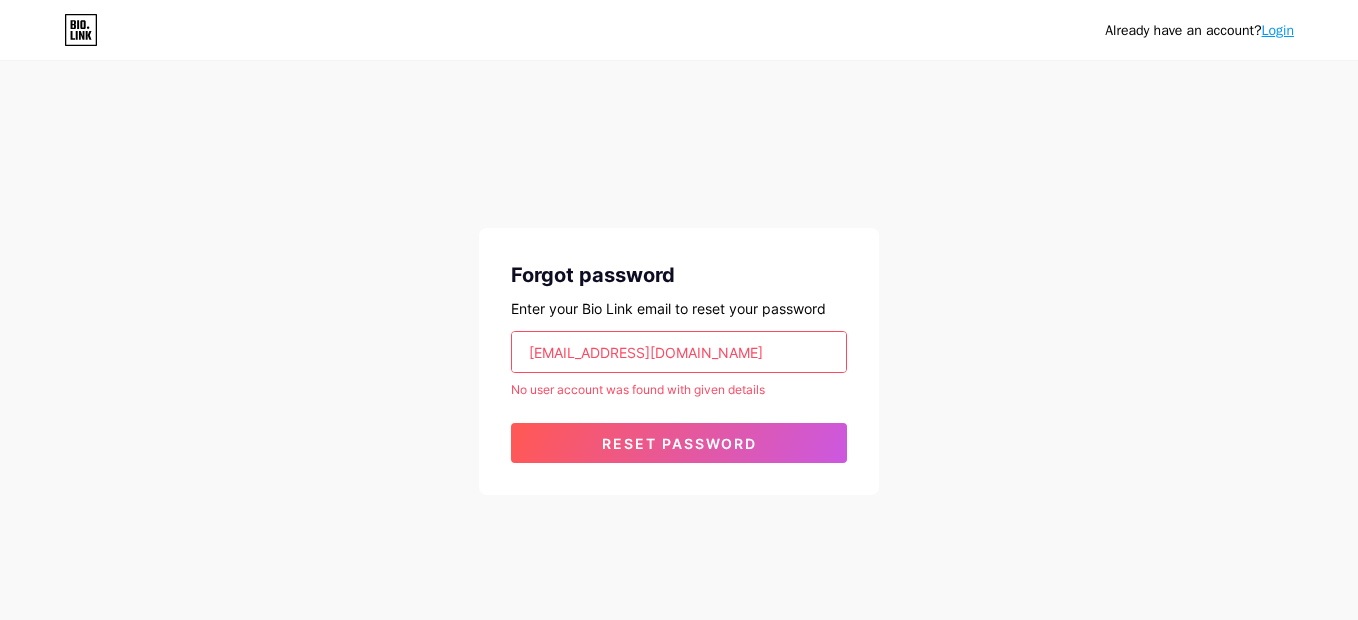 click on "ullycm@gmail.com" at bounding box center [679, 352] 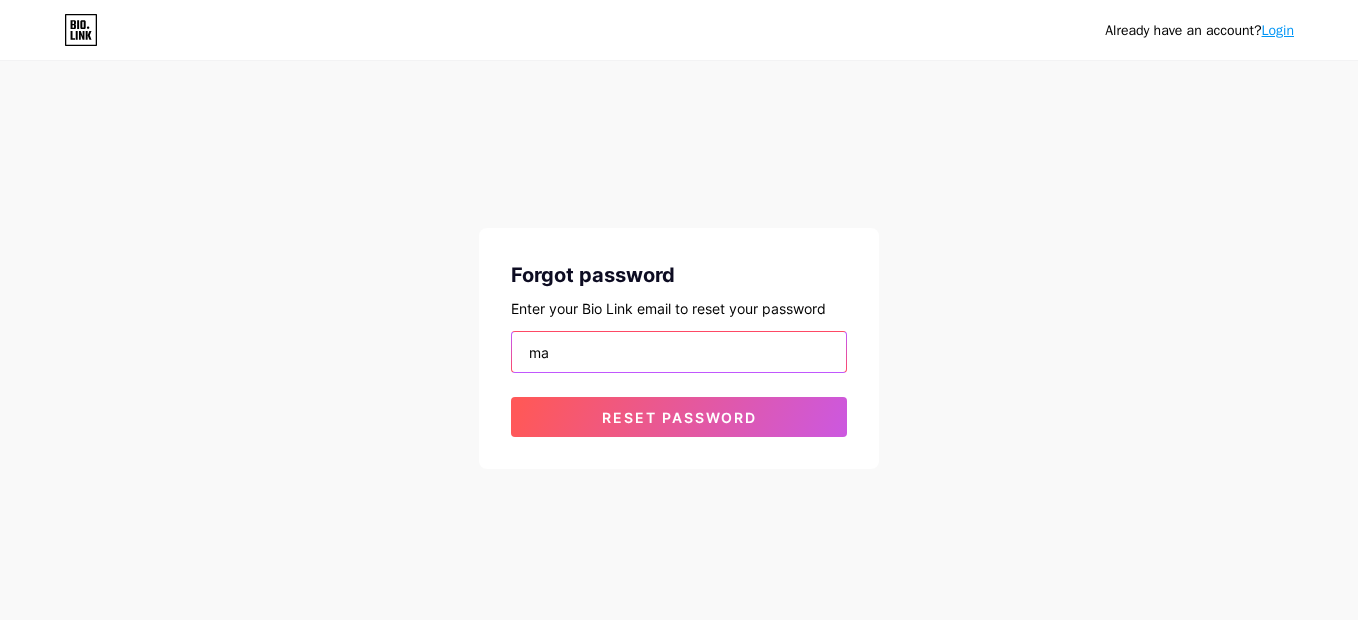 type on "m" 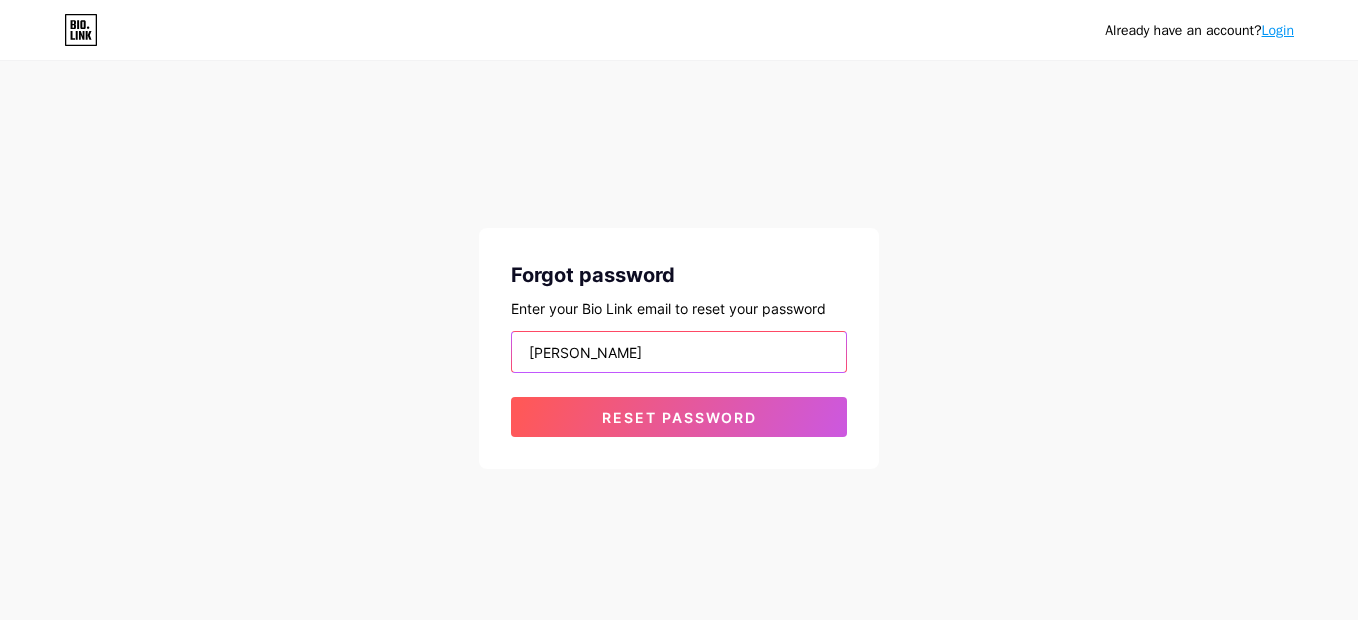 type on "[EMAIL_ADDRESS][DOMAIN_NAME]" 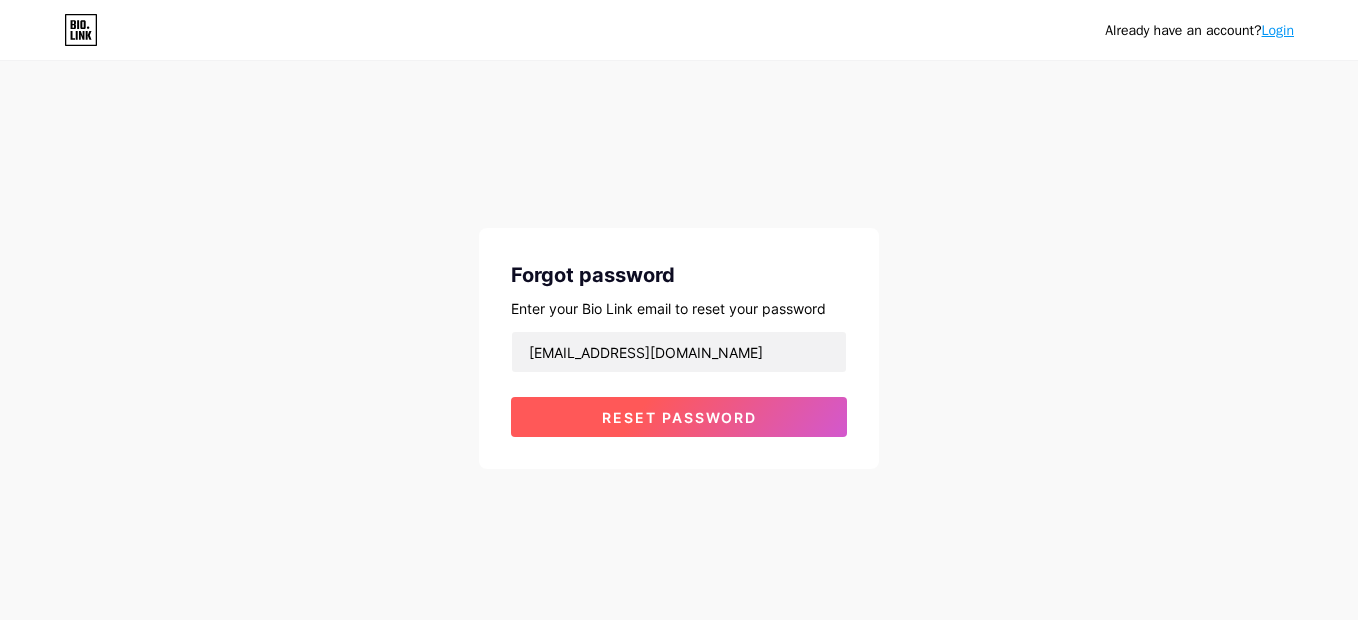 click on "Reset password" at bounding box center (679, 417) 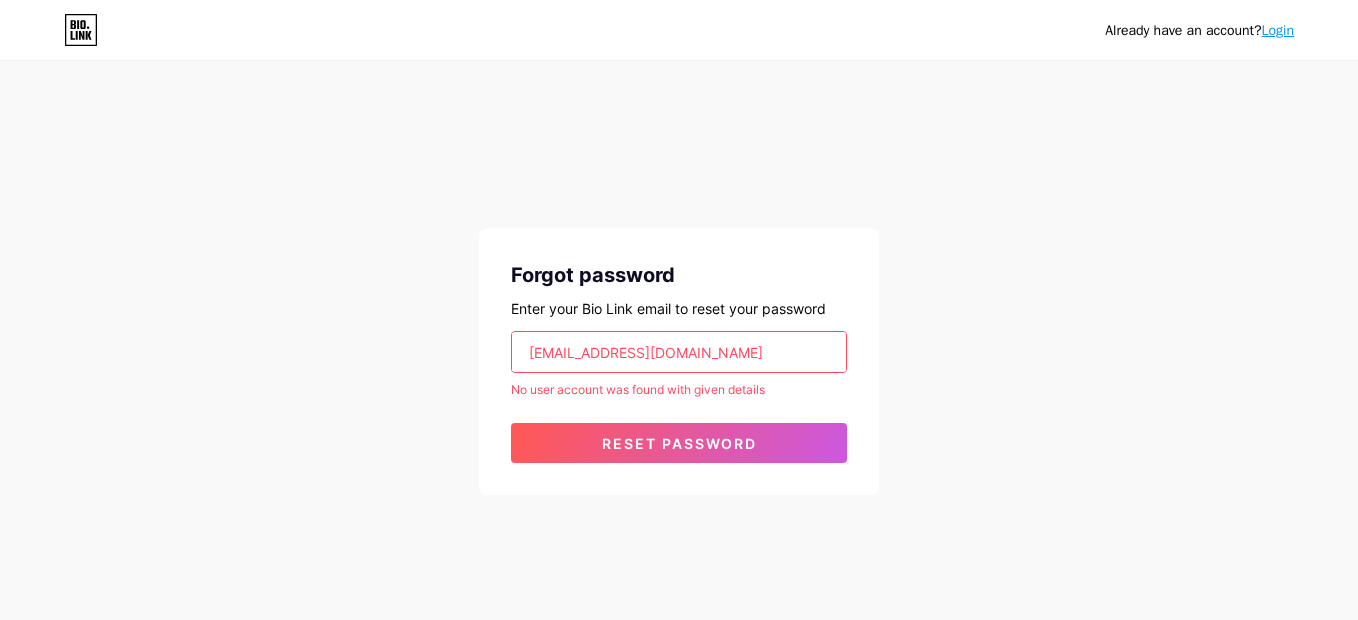 click 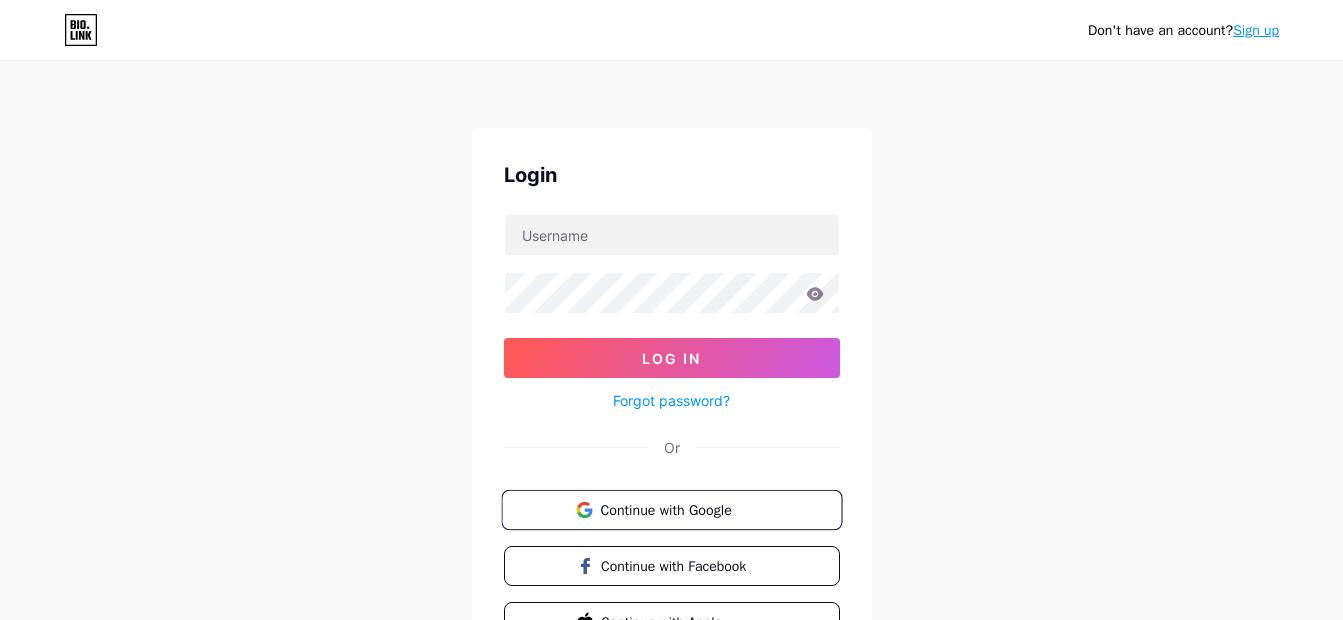 click on "Continue with Google" at bounding box center (683, 509) 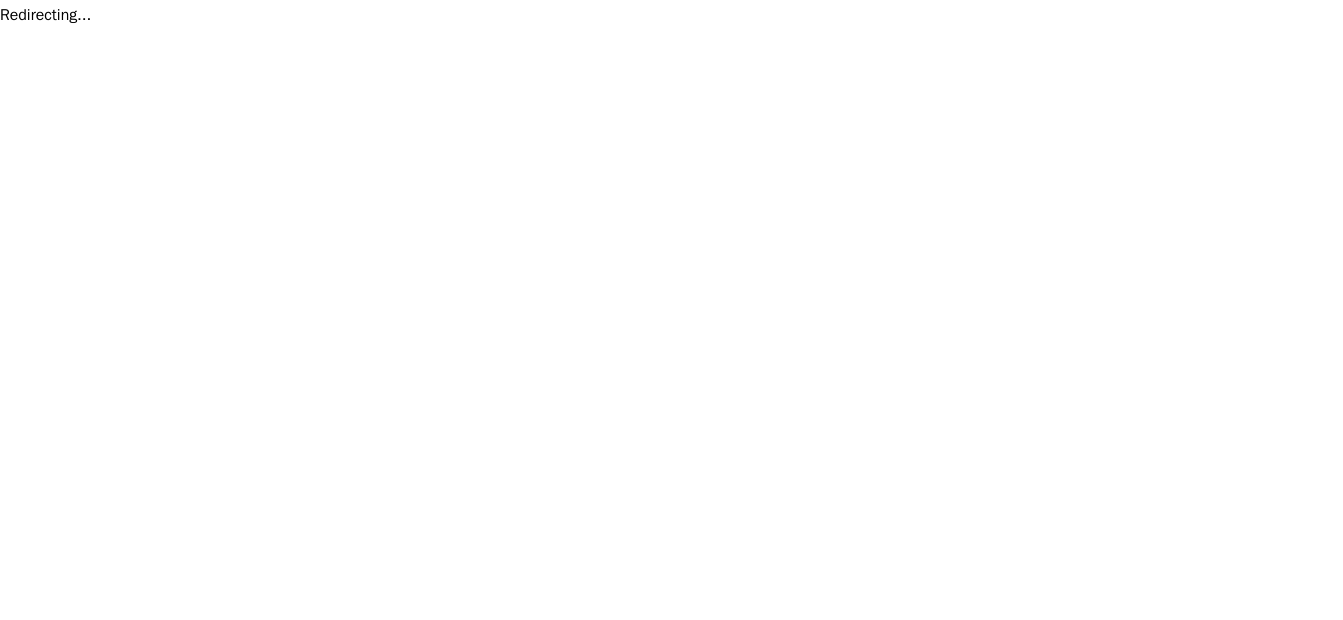scroll, scrollTop: 0, scrollLeft: 0, axis: both 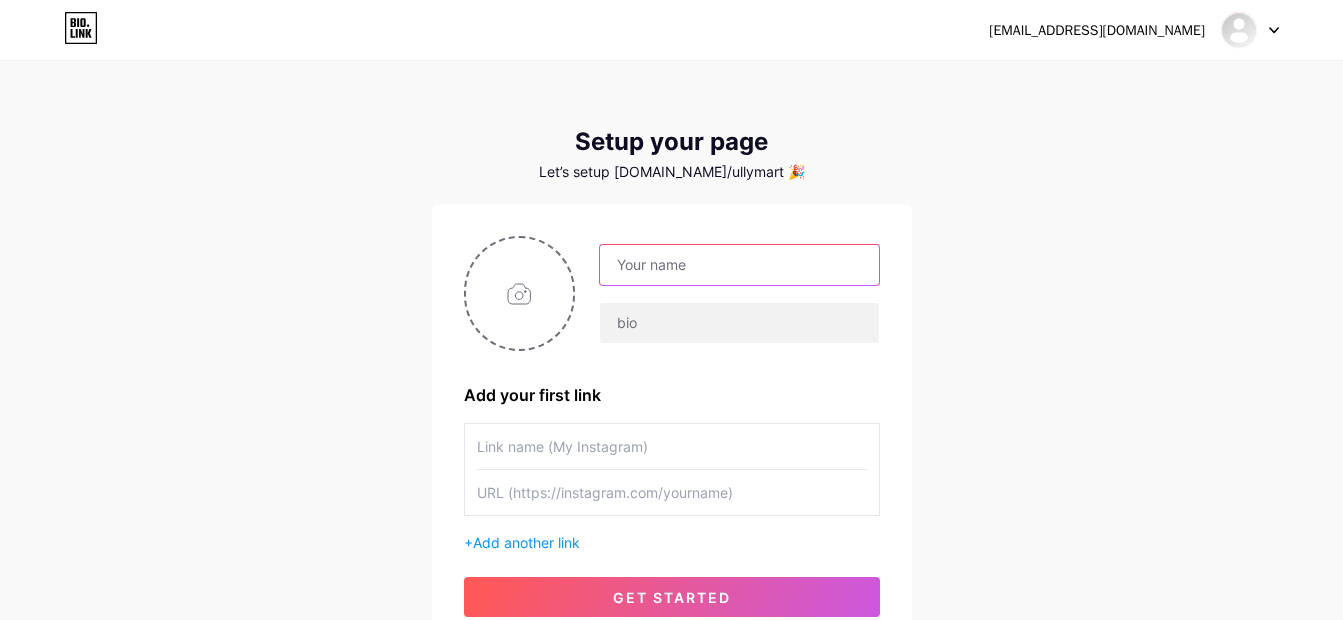 click at bounding box center (739, 265) 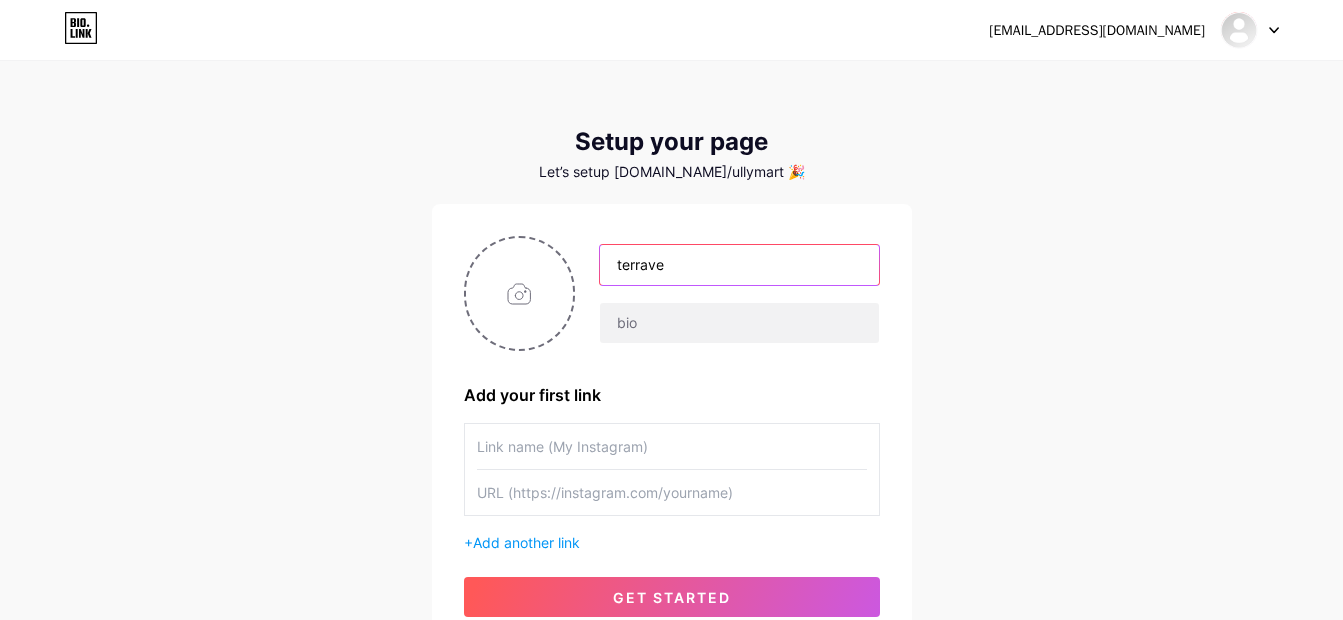 type on "TerraVerde | Cosméticos naturais" 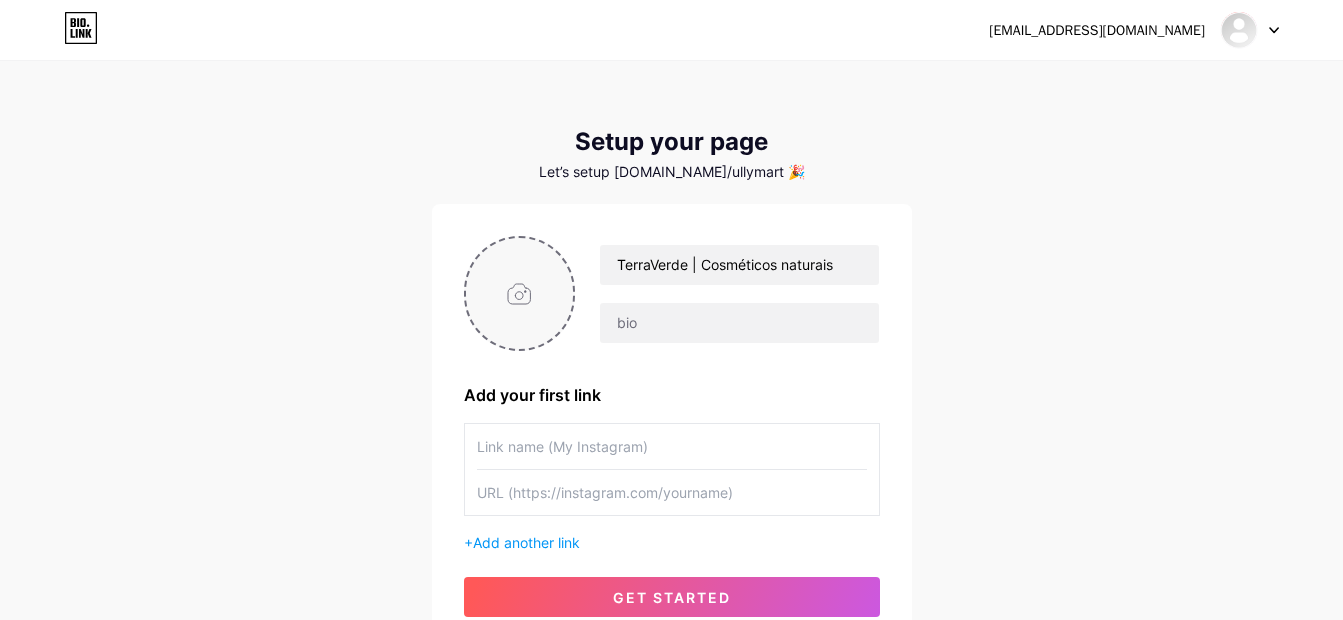 click at bounding box center [520, 293] 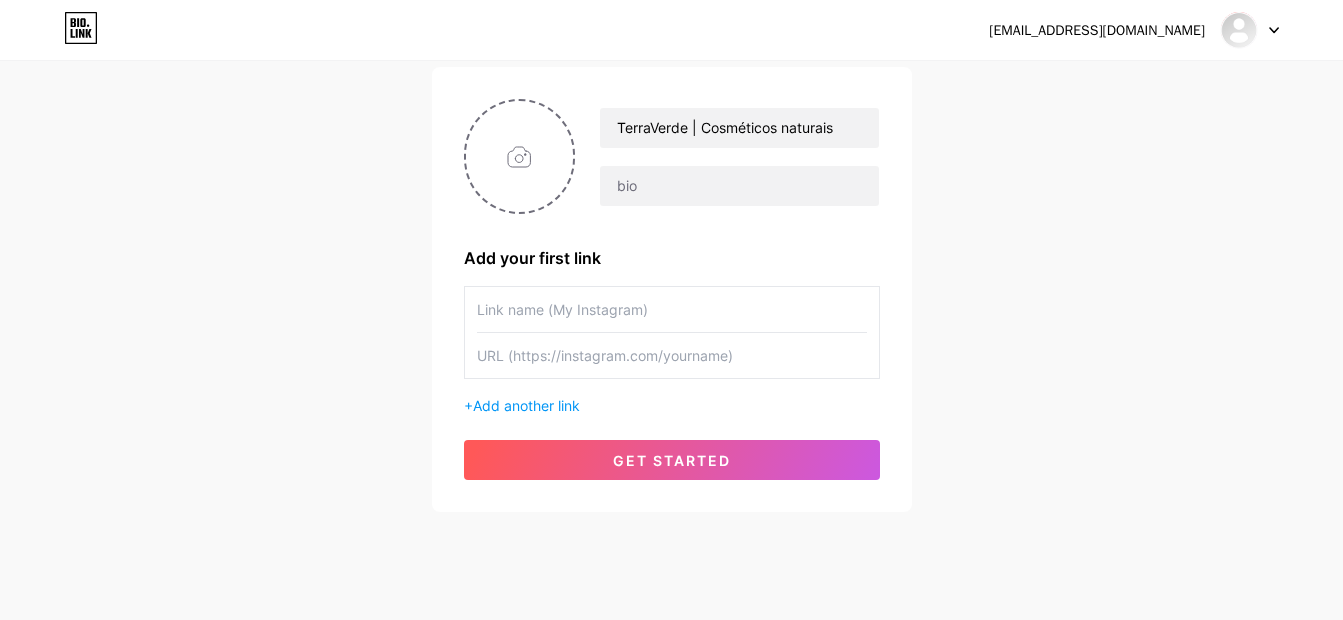 scroll, scrollTop: 173, scrollLeft: 0, axis: vertical 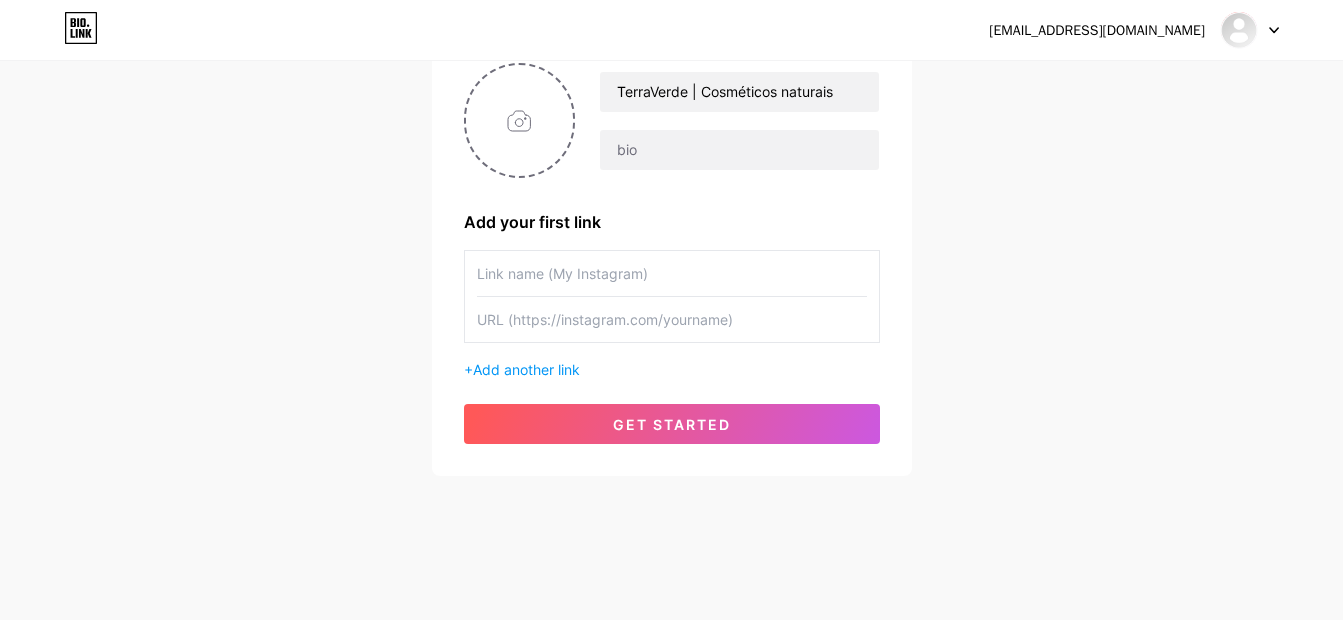 click at bounding box center (672, 273) 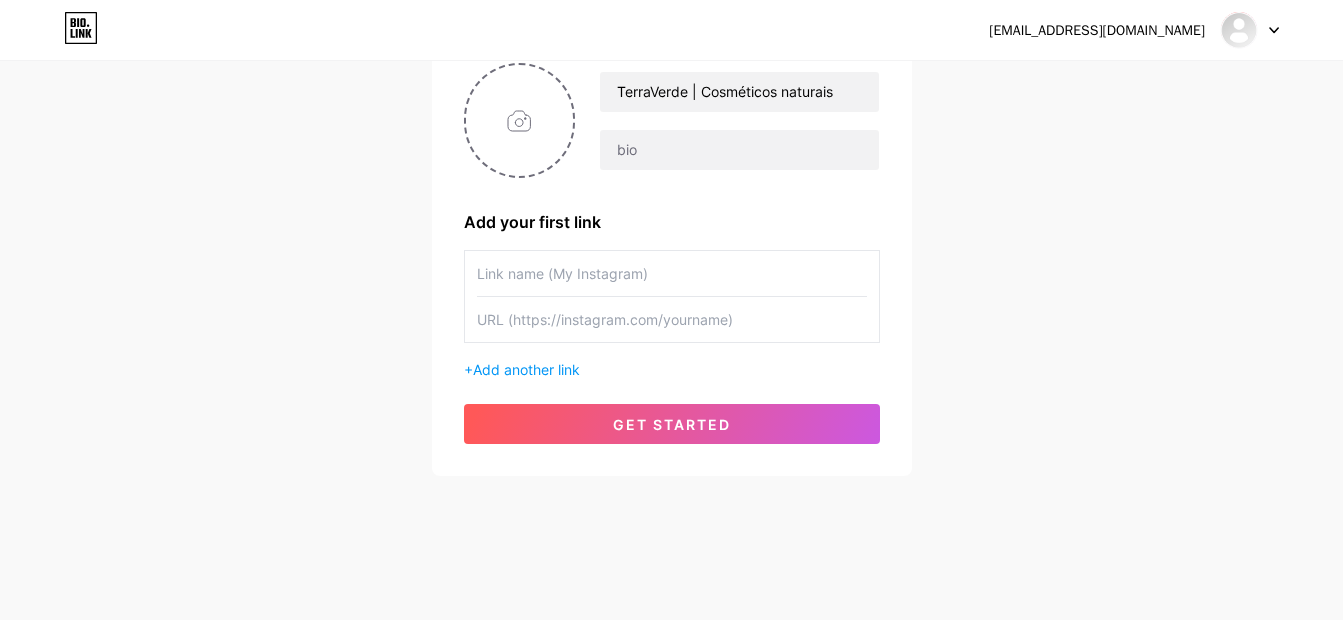 paste on "https://www.instagram.com/terraverde.natural/" 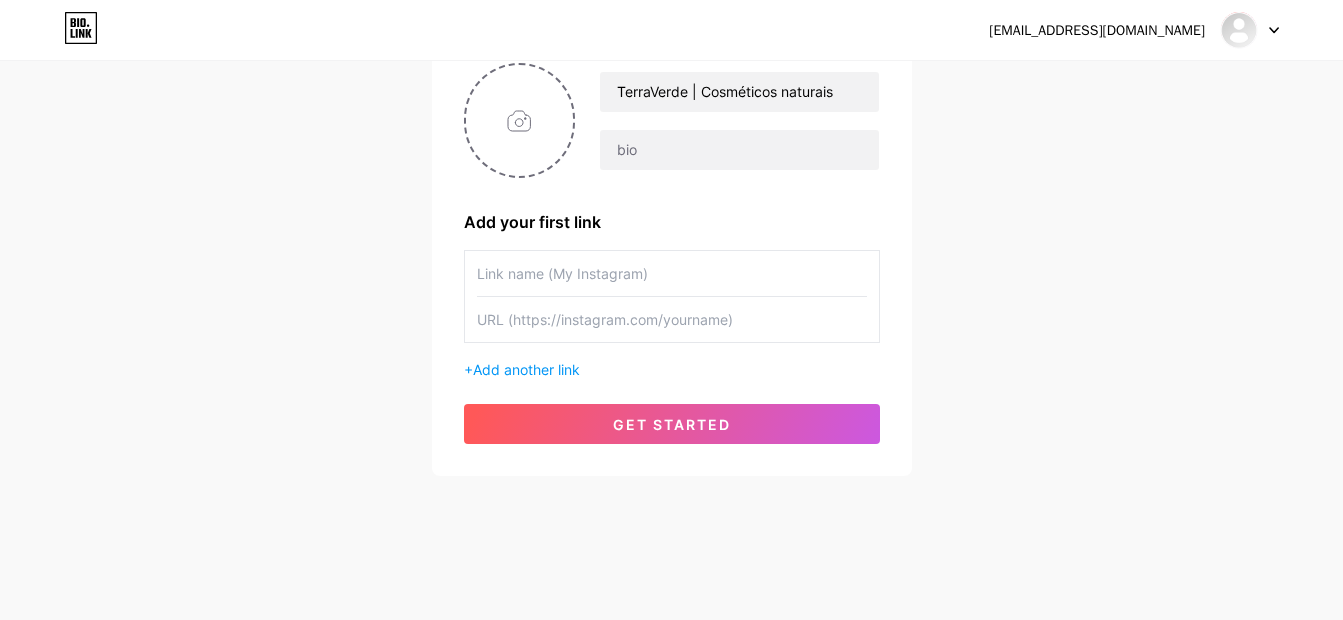 type on "https://www.instagram.com/terraverde.natural/" 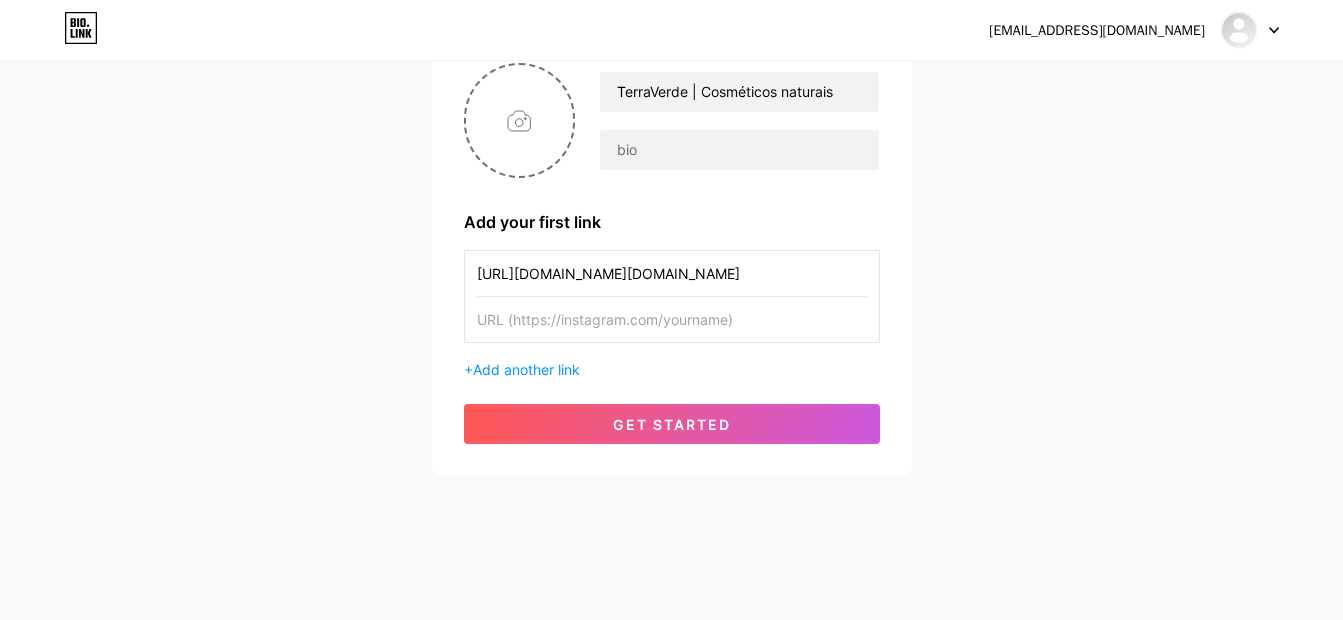 drag, startPoint x: 803, startPoint y: 286, endPoint x: 406, endPoint y: 302, distance: 397.3223 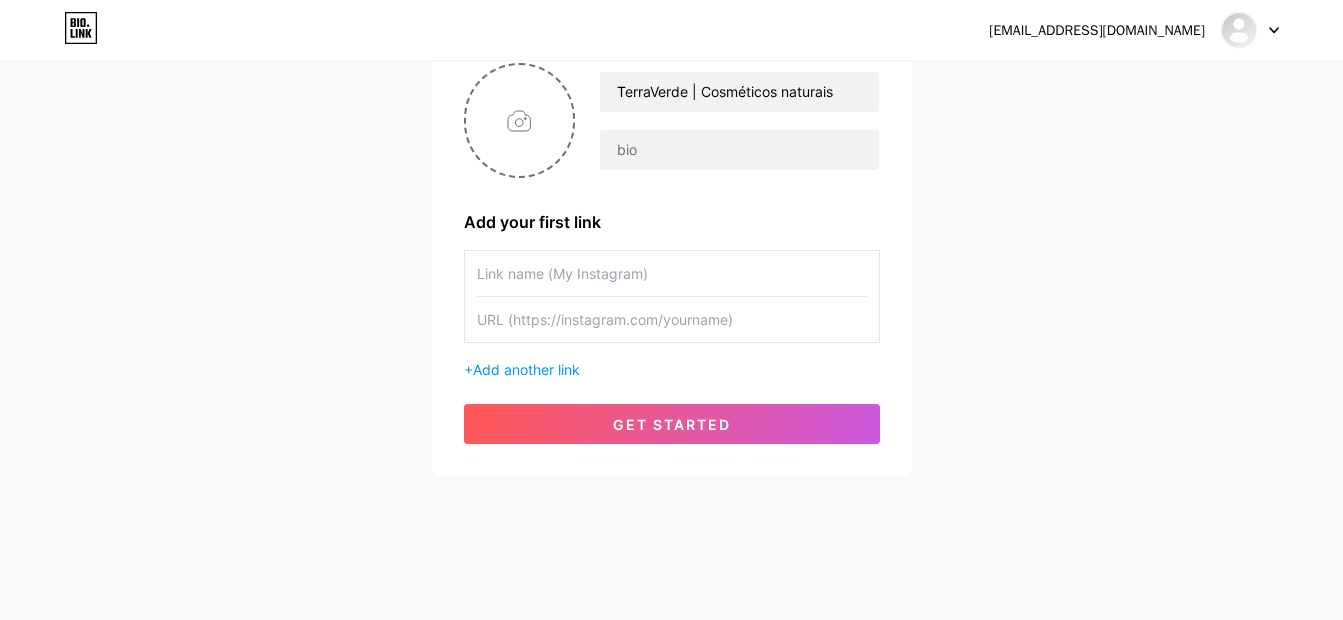 click at bounding box center [672, 319] 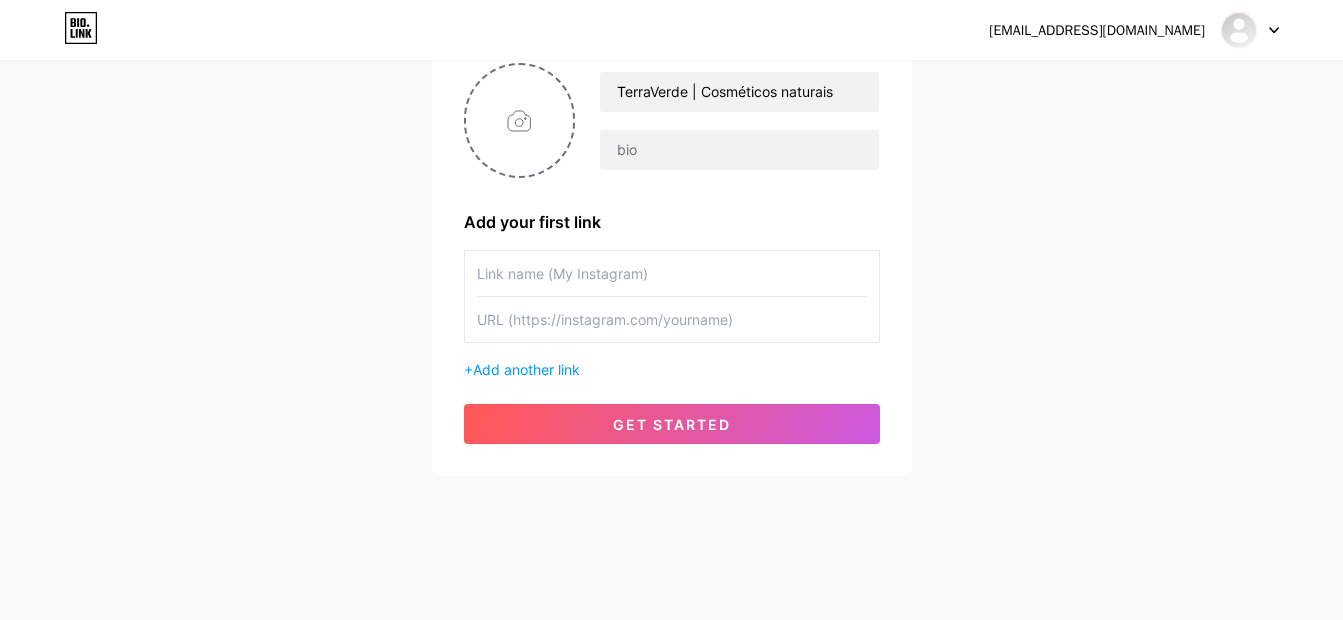 paste on "[URL][DOMAIN_NAME][DOMAIN_NAME]" 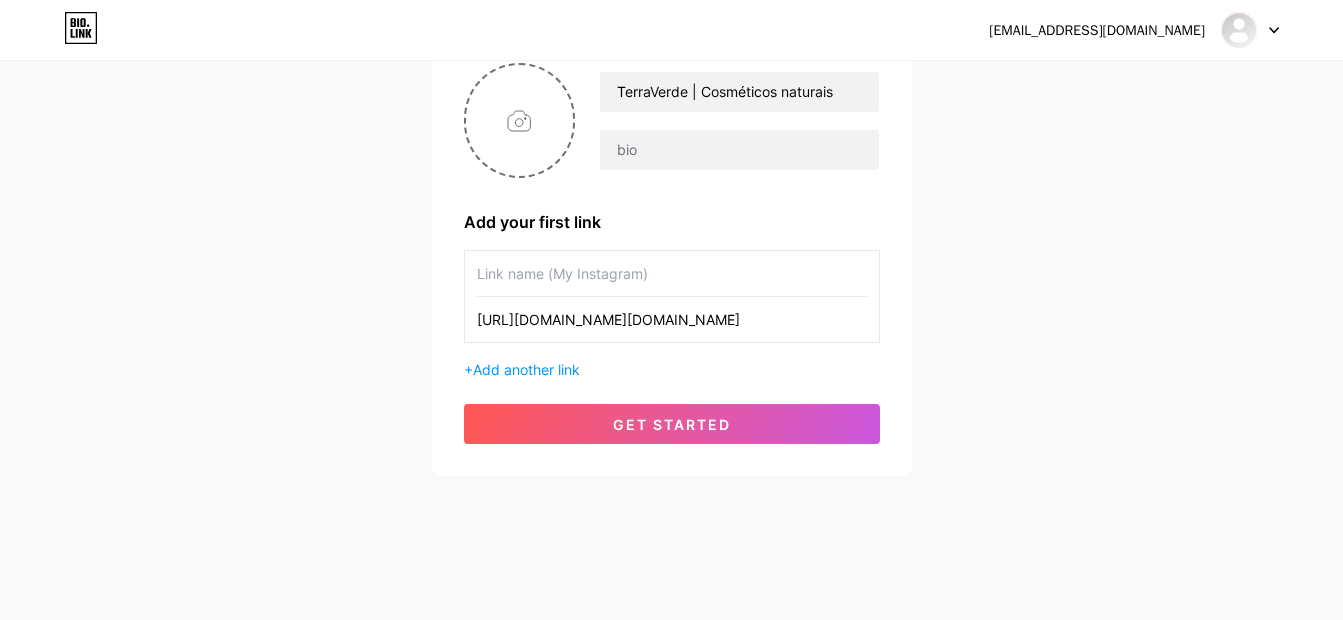 type on "[URL][DOMAIN_NAME][DOMAIN_NAME]" 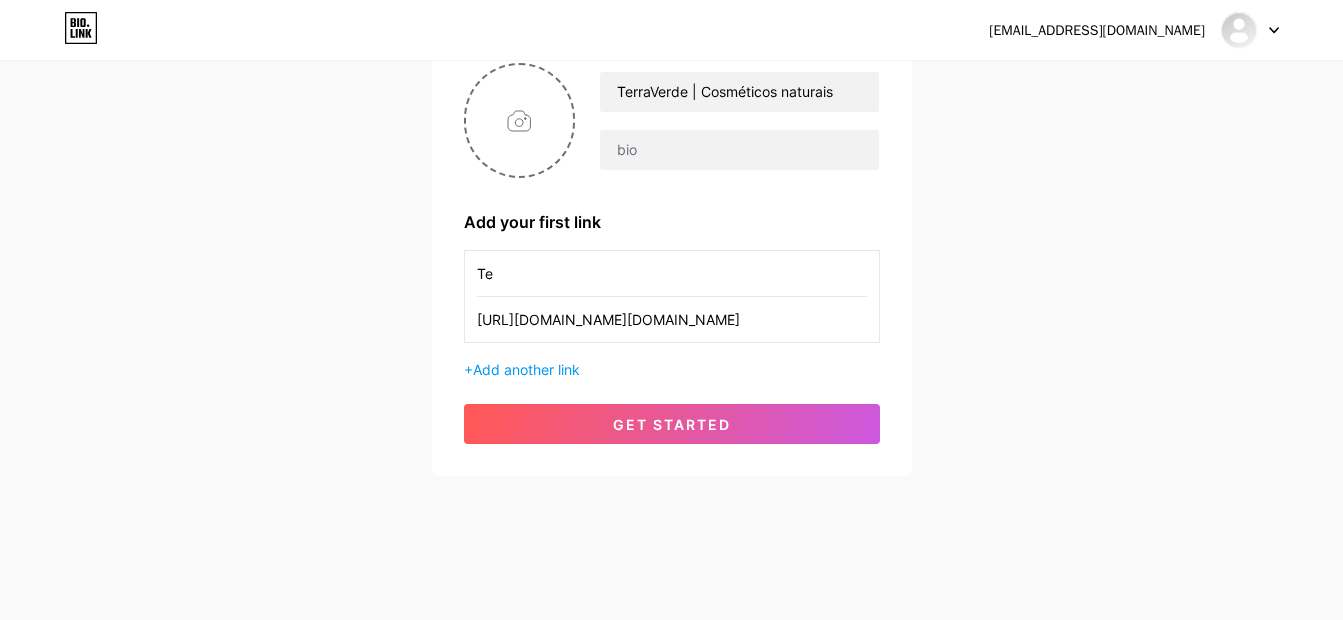 type on "T" 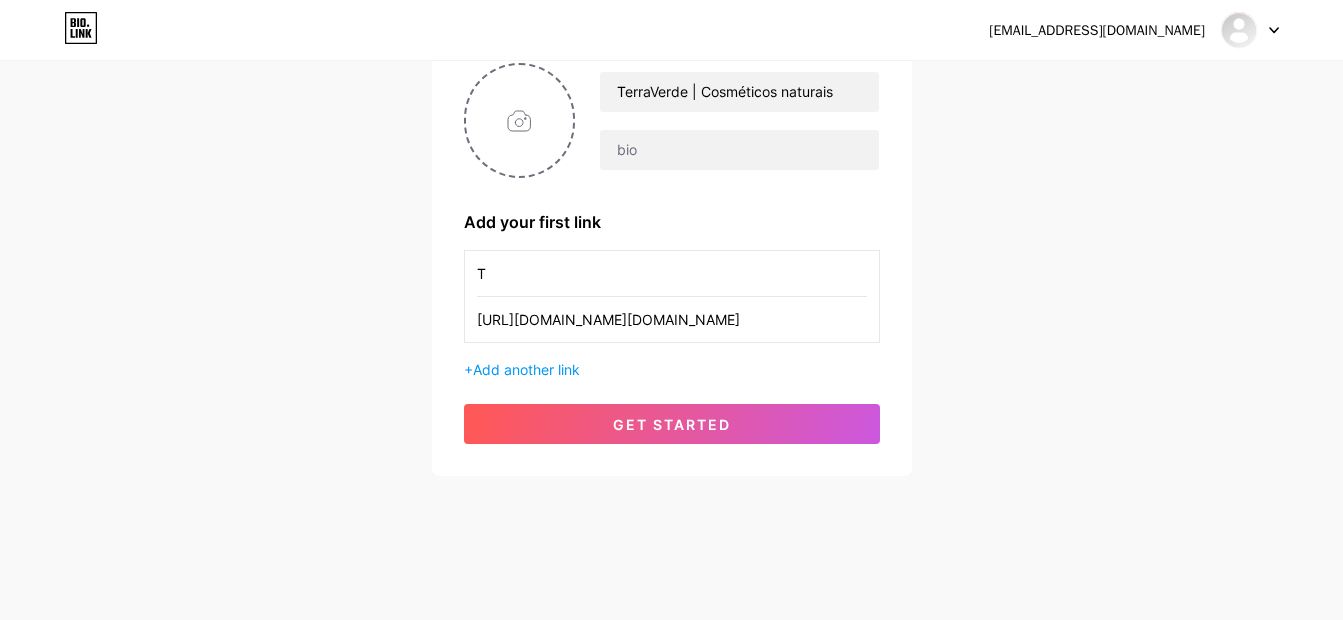 type 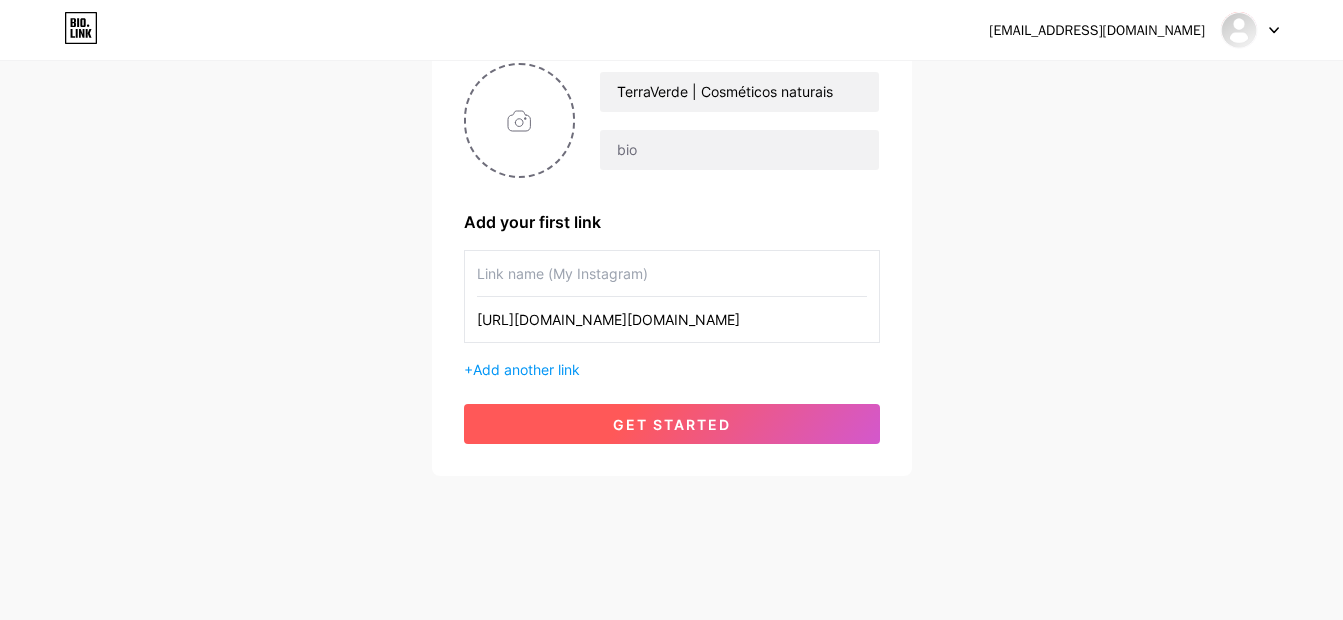 click on "get started" at bounding box center [672, 424] 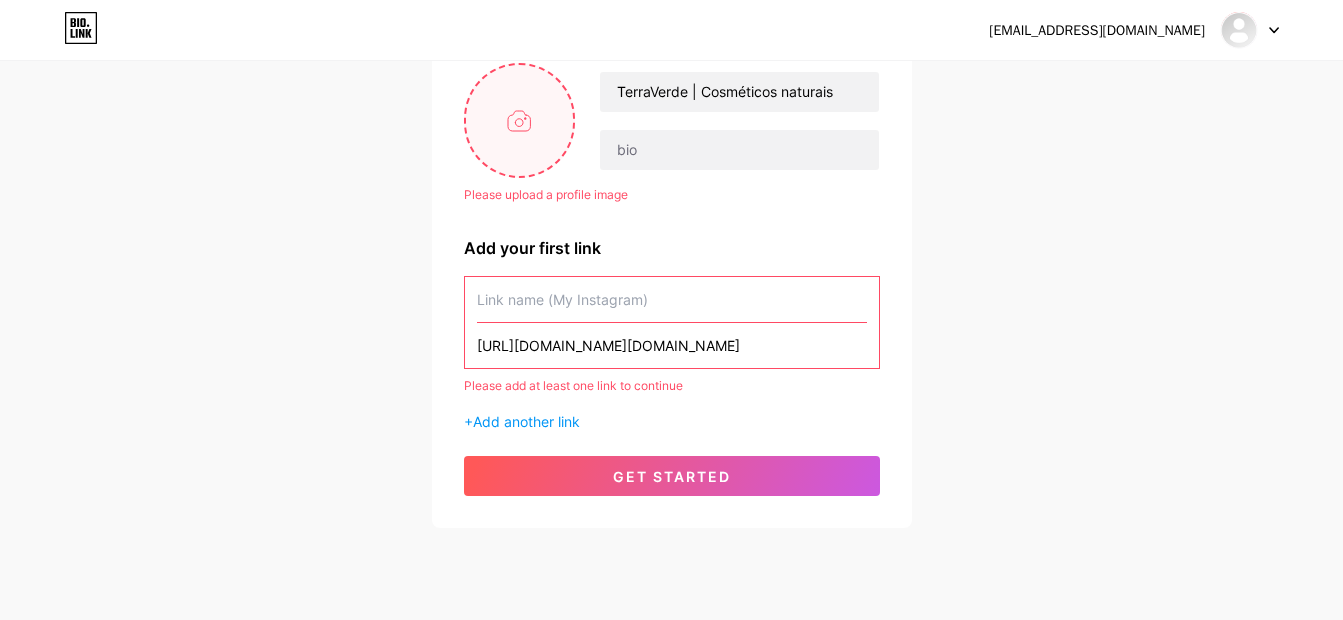 click at bounding box center [520, 120] 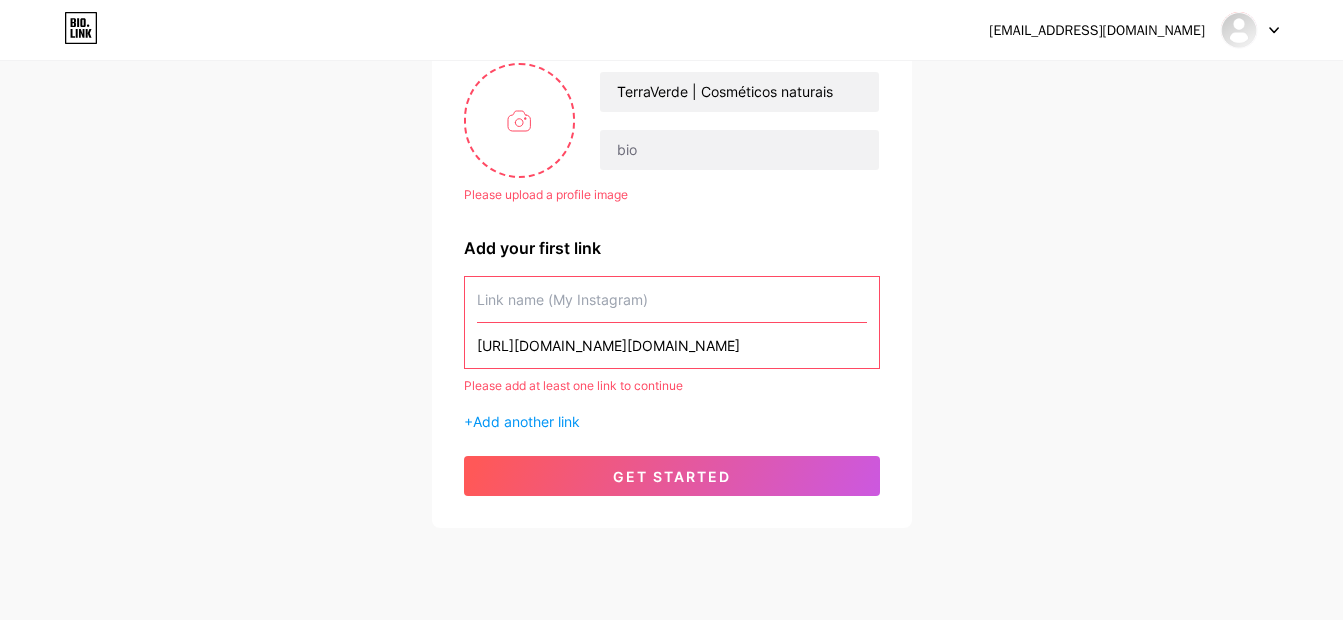 click 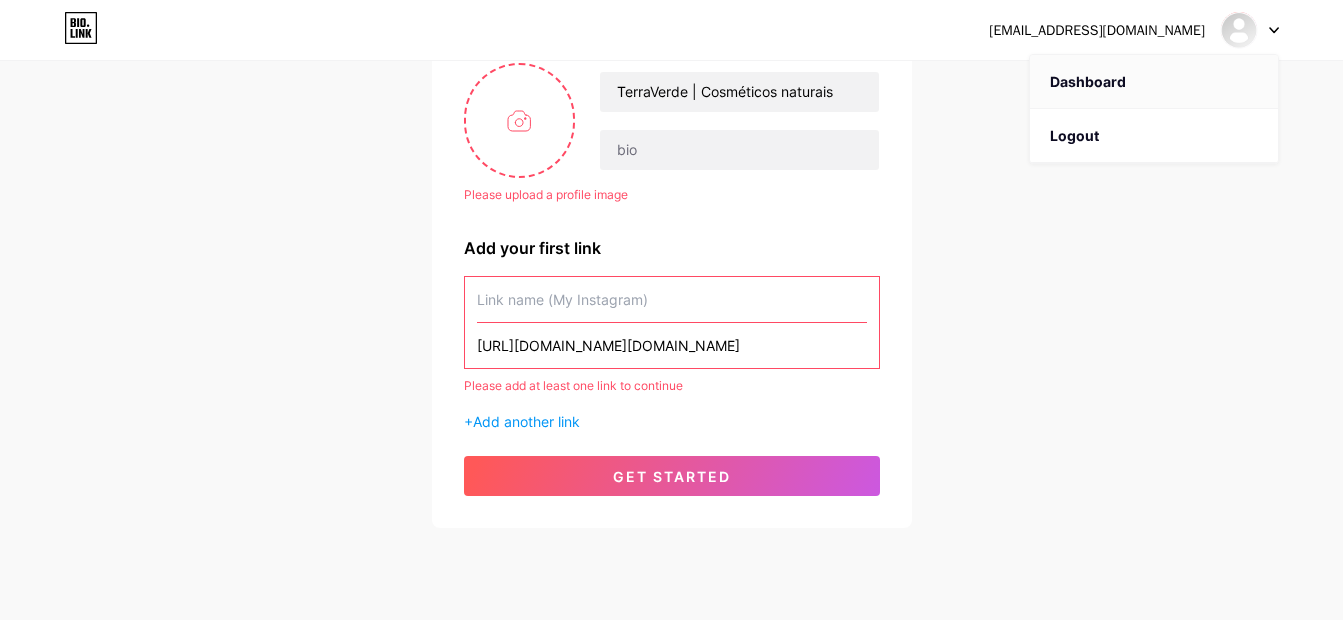click on "Dashboard" at bounding box center (1154, 82) 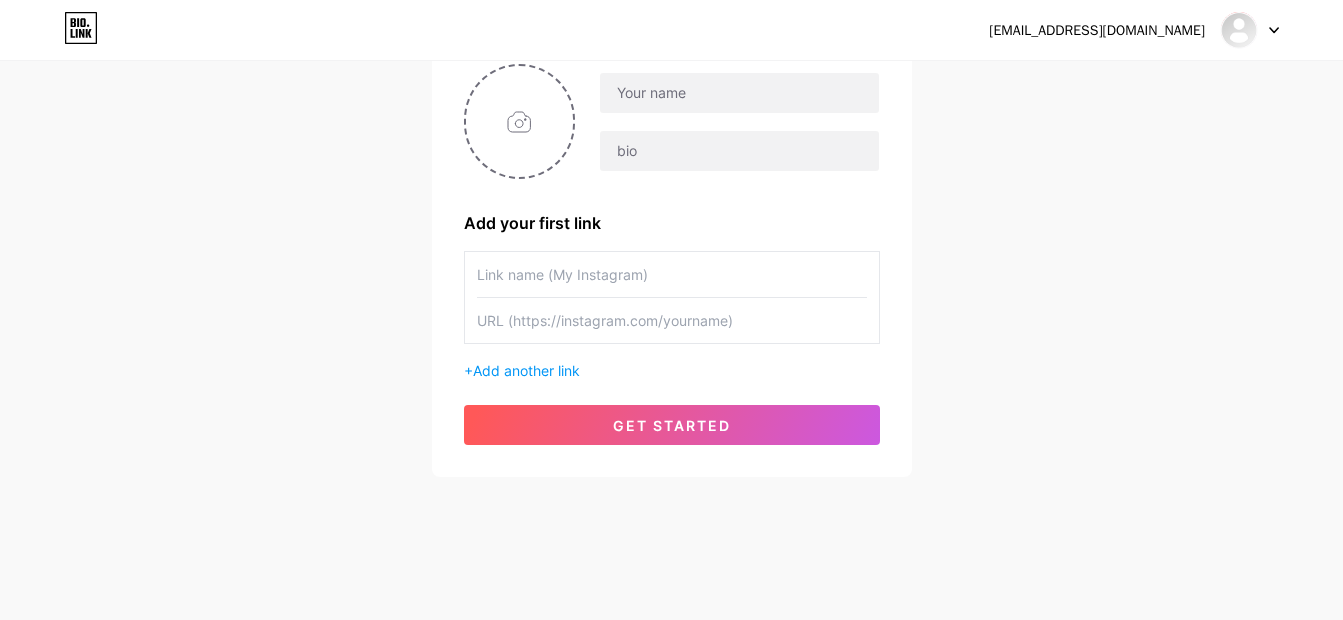 scroll, scrollTop: 173, scrollLeft: 0, axis: vertical 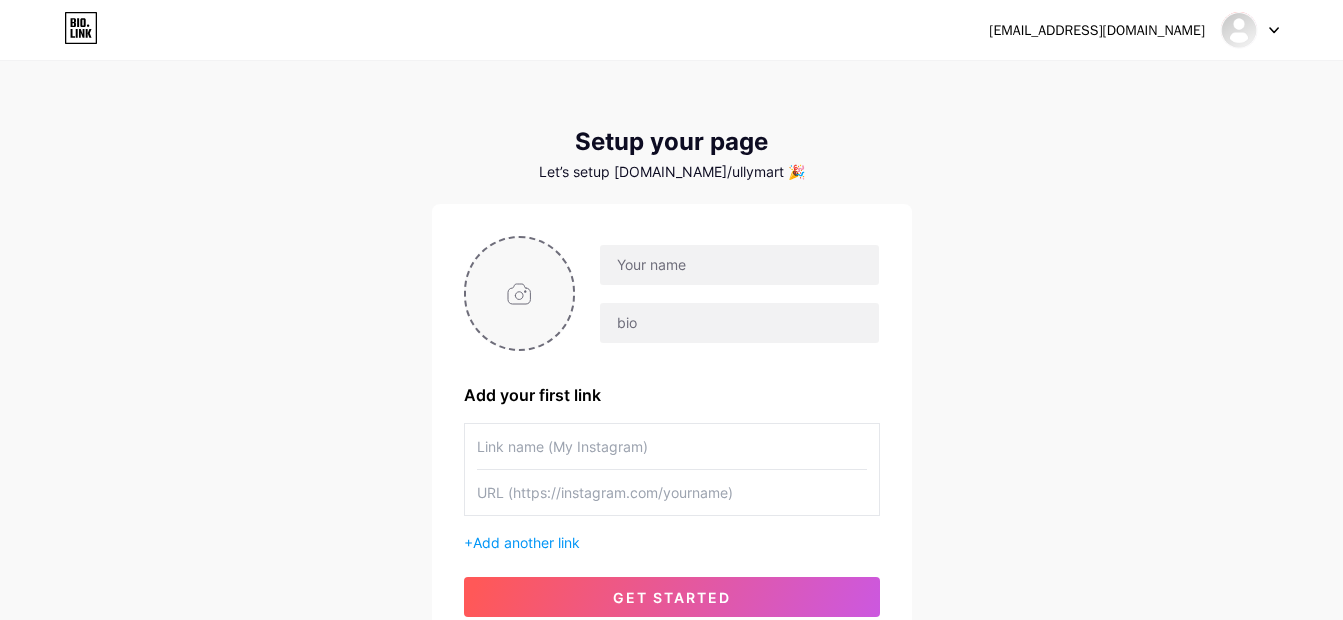 click at bounding box center [520, 293] 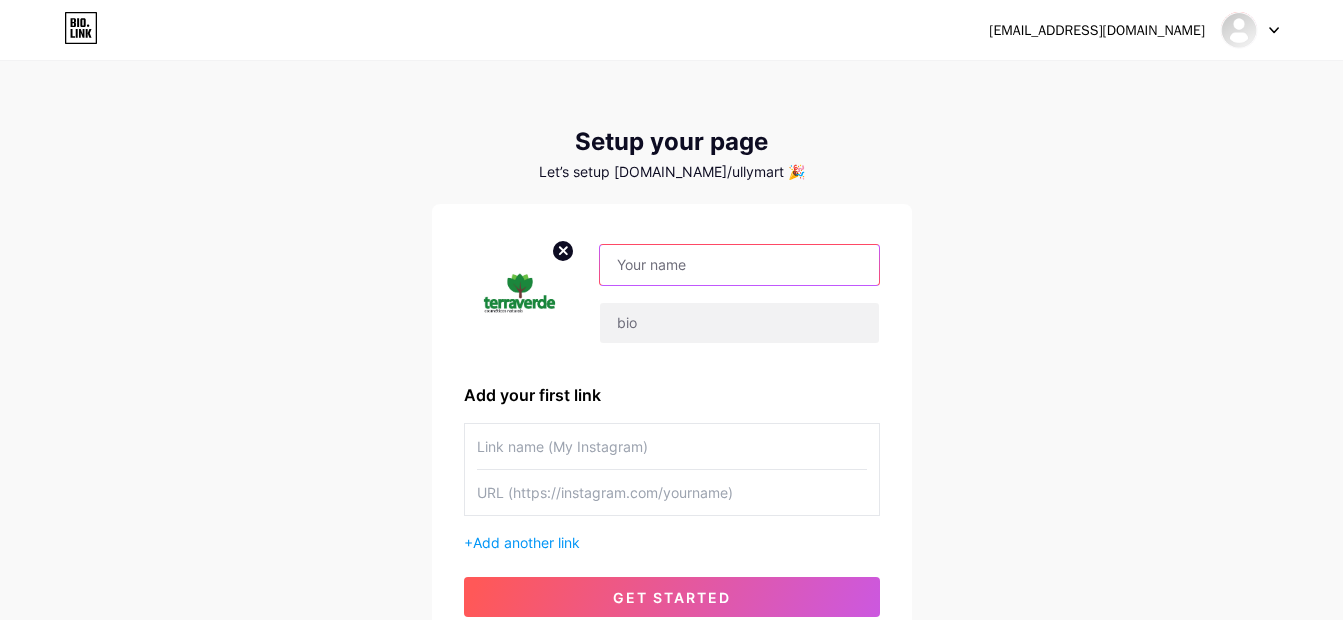 click at bounding box center (739, 265) 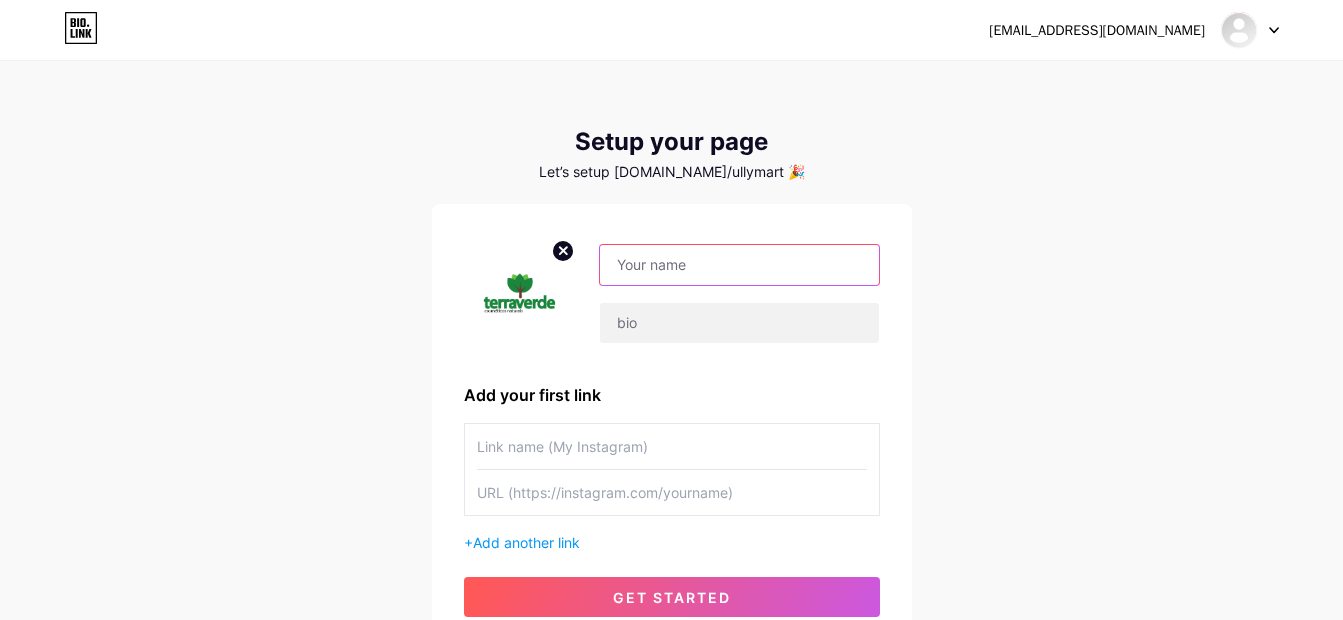type on "TerraVerde | Cosméticos naturais" 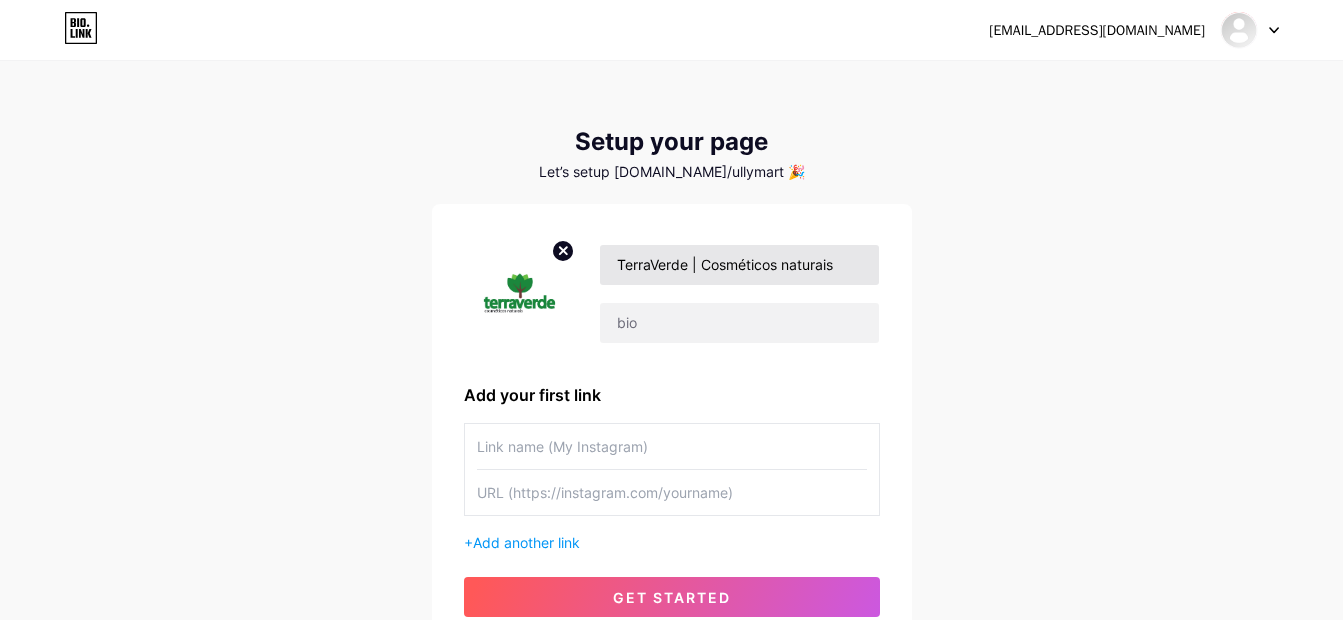 type on "[URL][DOMAIN_NAME][DOMAIN_NAME]" 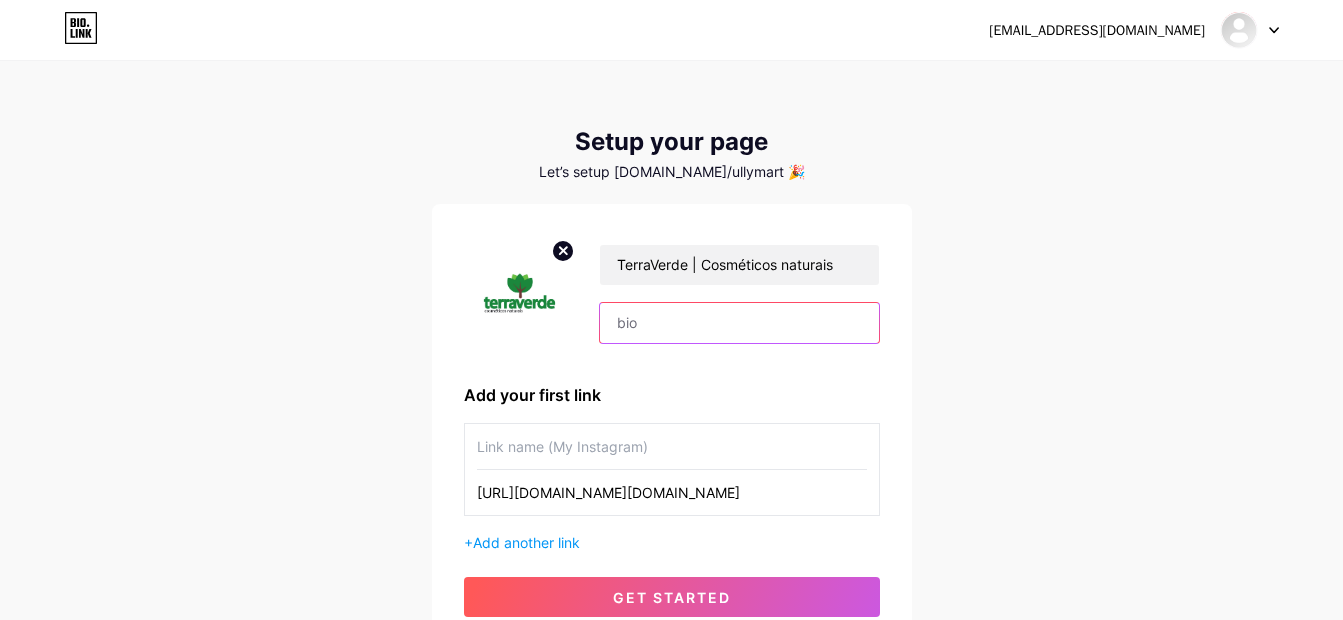 click at bounding box center [739, 323] 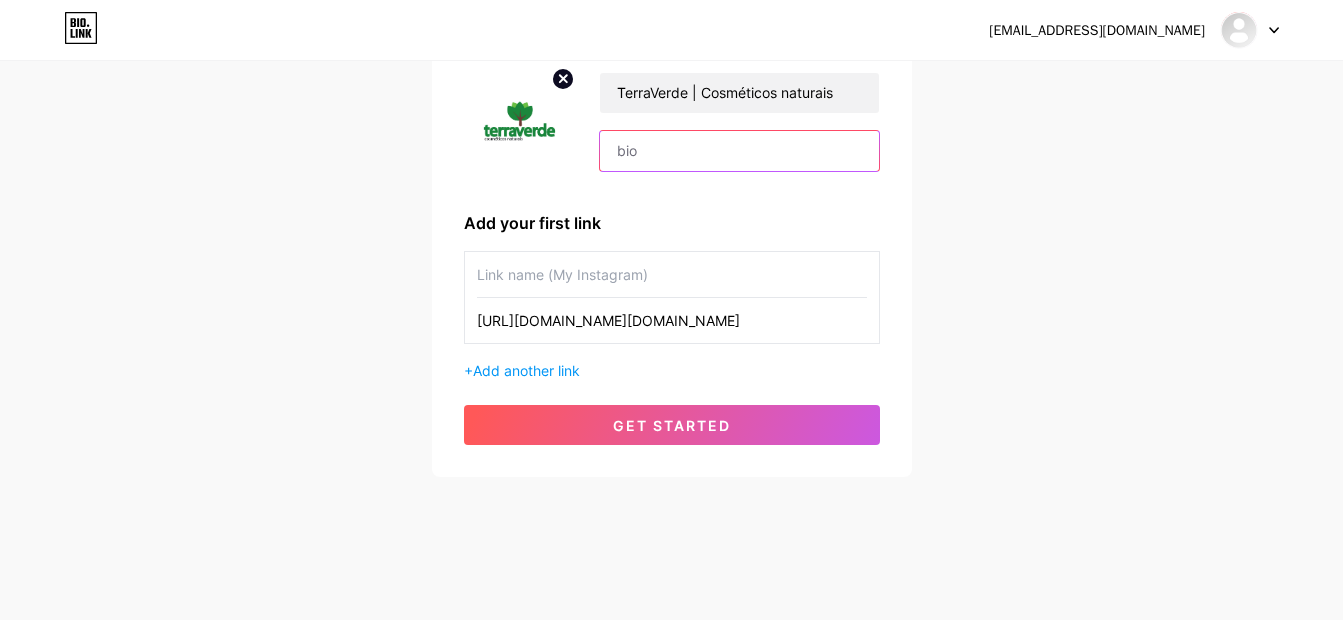 scroll, scrollTop: 173, scrollLeft: 0, axis: vertical 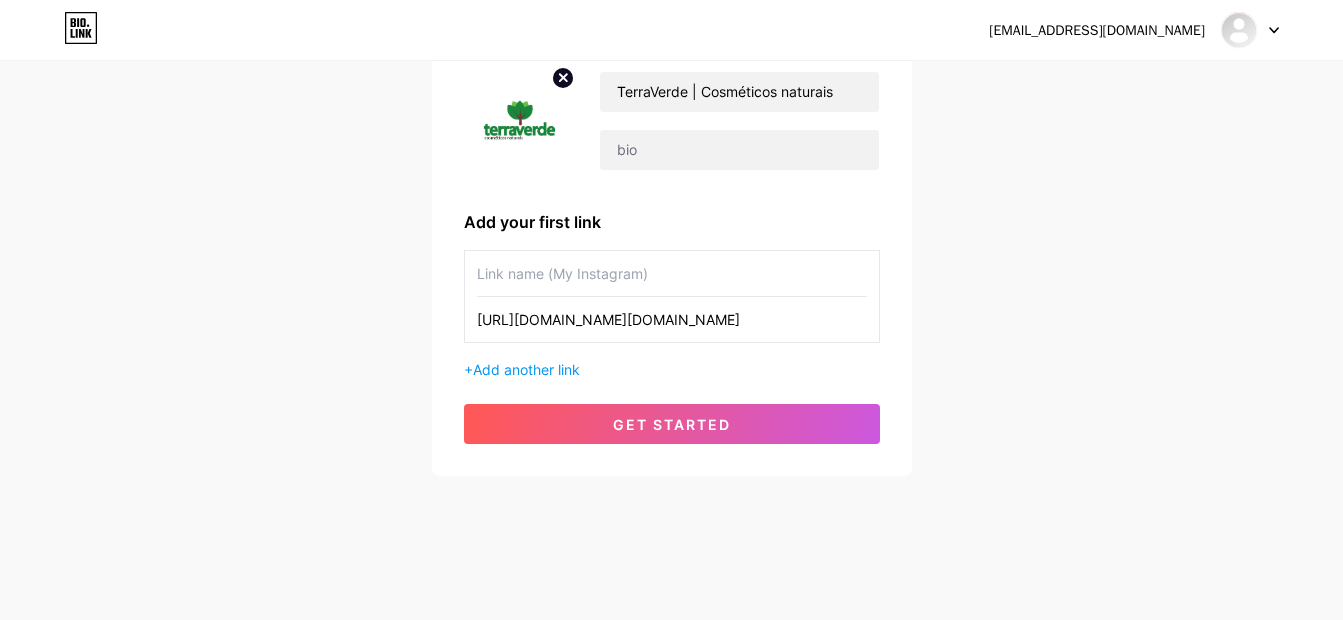 click at bounding box center (672, 273) 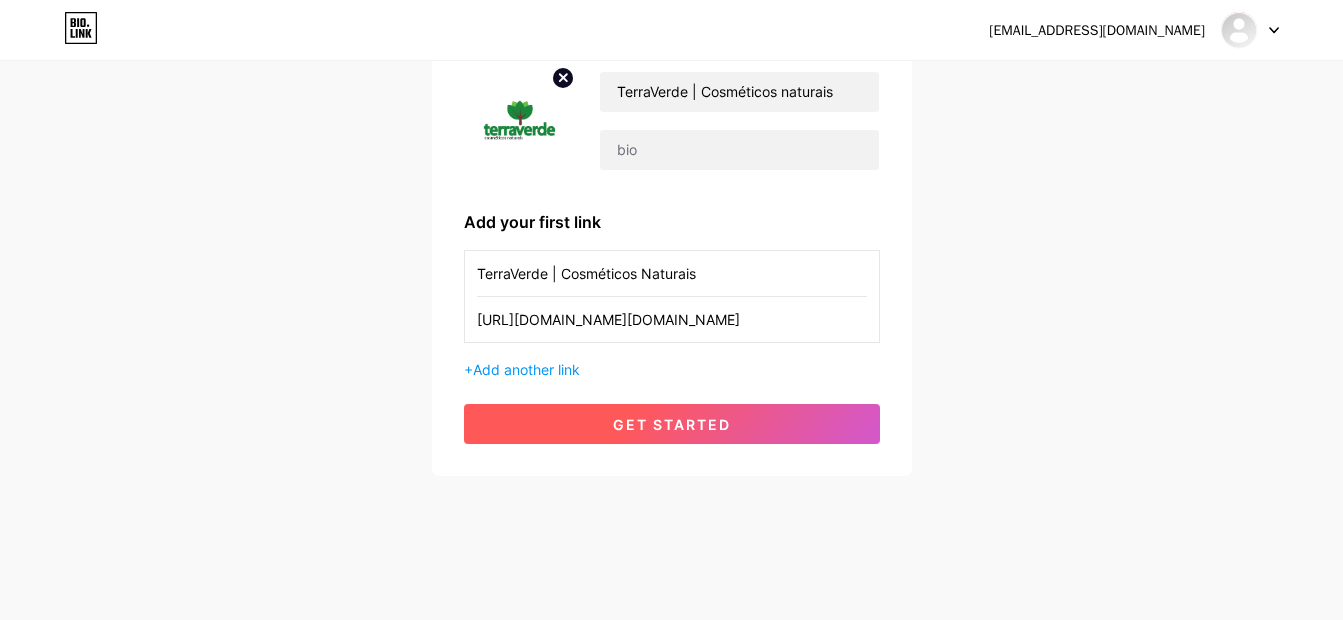 type on "TerraVerde | Cosméticos Naturais" 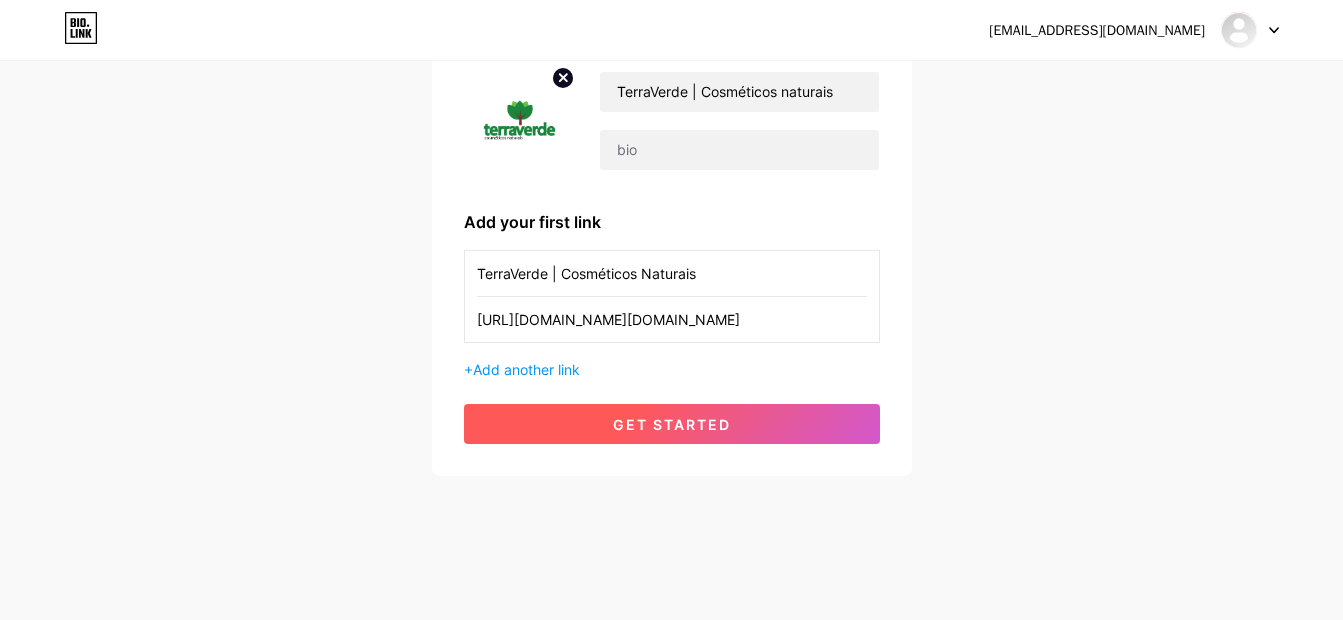 click on "get started" at bounding box center (672, 424) 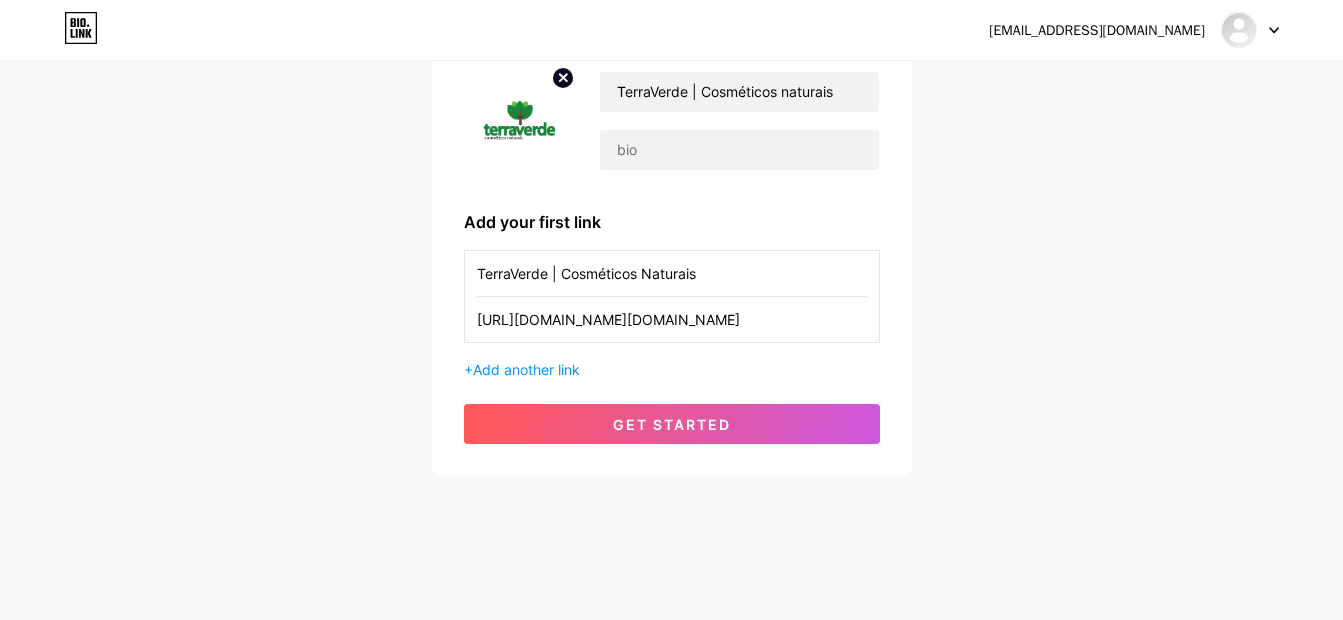 scroll, scrollTop: 0, scrollLeft: 0, axis: both 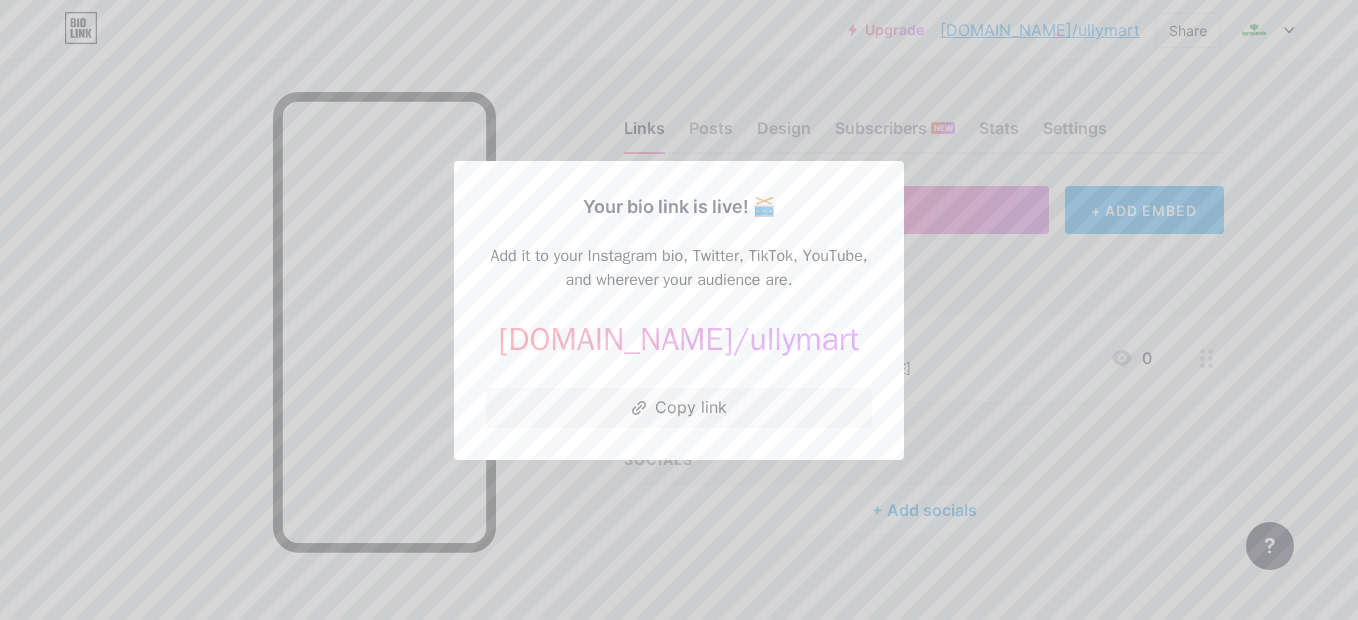 click on "ullymart" at bounding box center [804, 339] 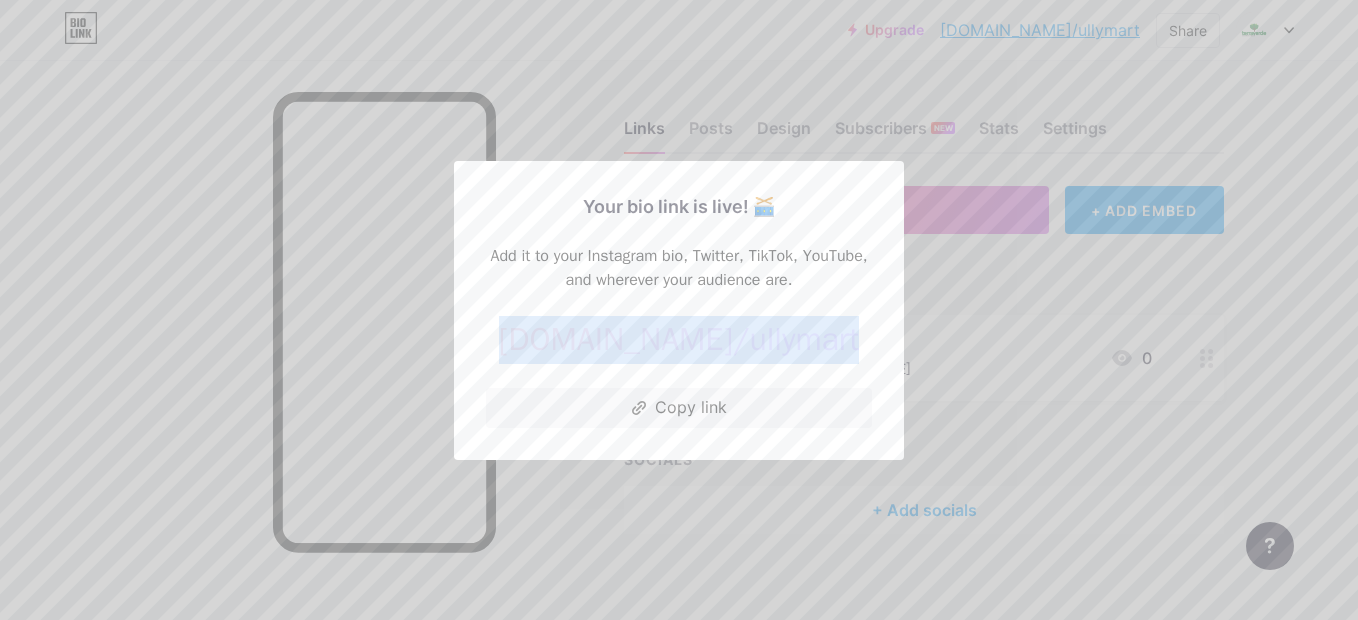 click on "ullymart" at bounding box center [804, 339] 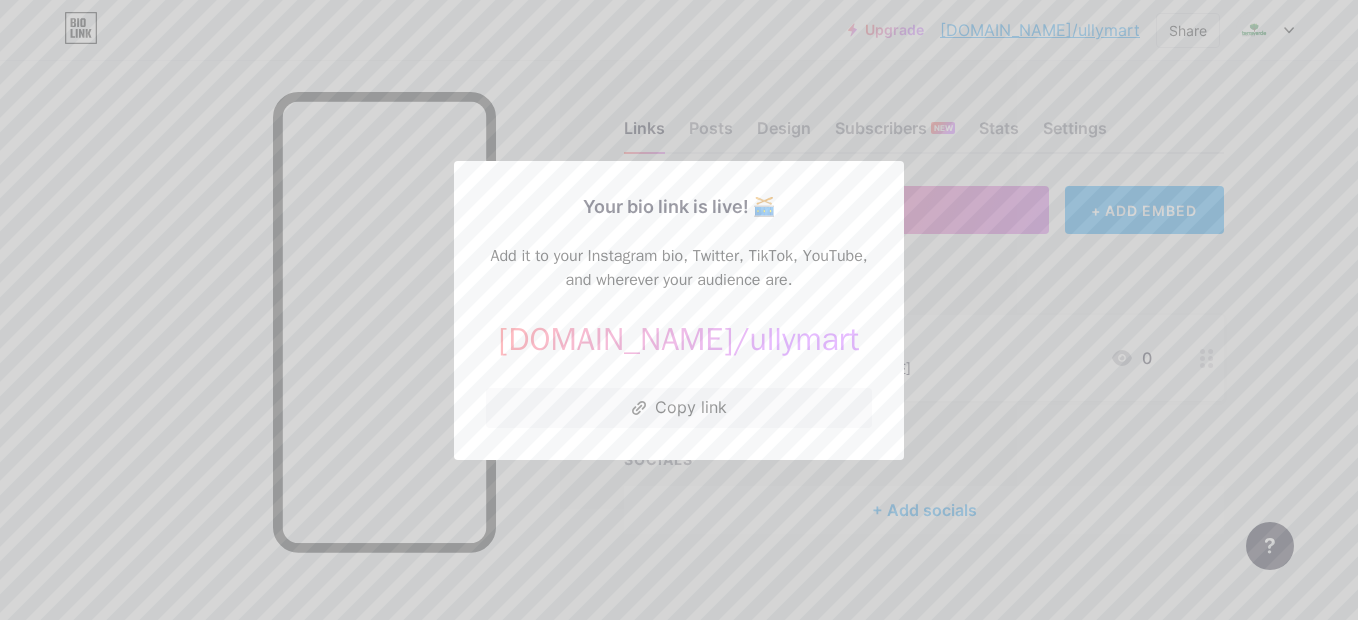 click at bounding box center [679, 310] 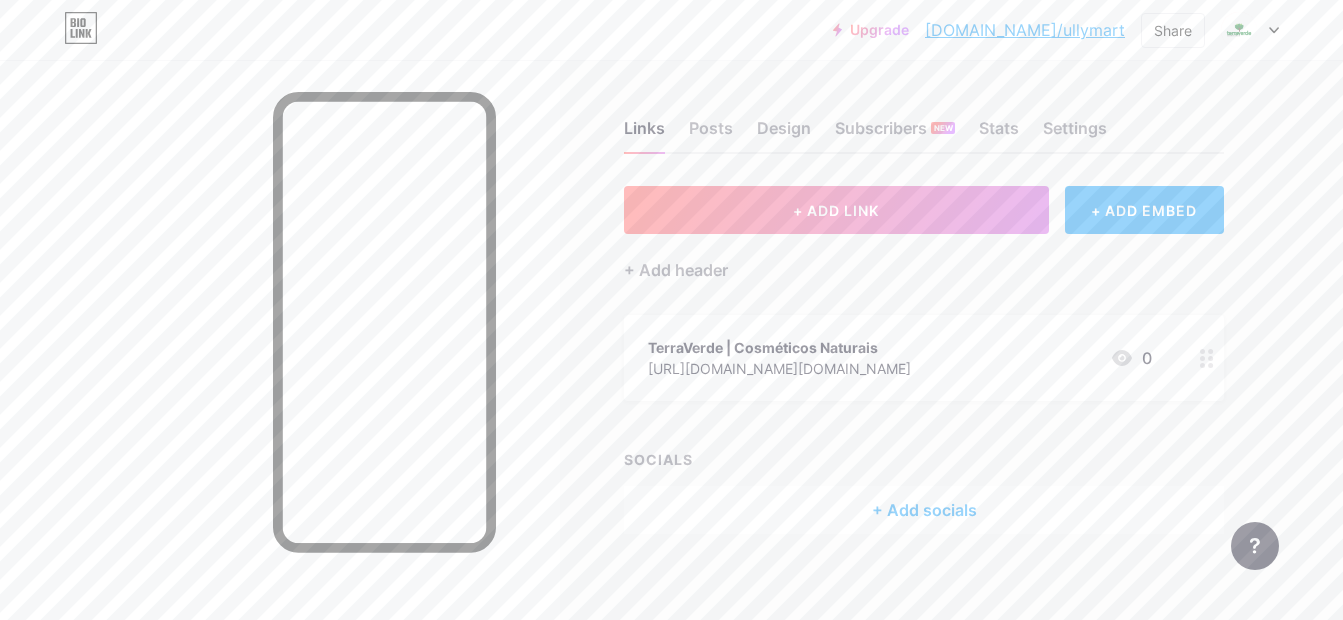 drag, startPoint x: 1335, startPoint y: 226, endPoint x: 936, endPoint y: 291, distance: 404.25983 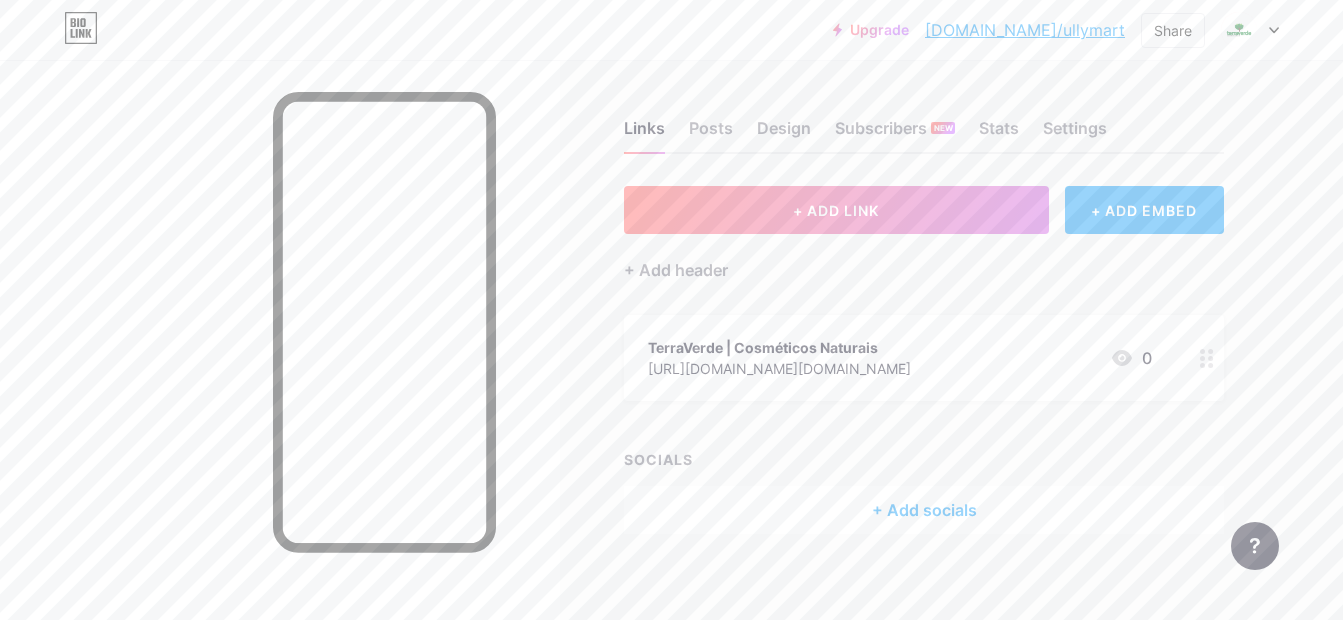 click on "Upgrade   [DOMAIN_NAME]/ullyma...   [DOMAIN_NAME]/ullymart   Share               Switch accounts     TerraVerde | Cosméticos naturais   [DOMAIN_NAME]/ullymart       + Add a new page        Account settings   Logout   Link Copied
Links
Posts
Design
Subscribers
NEW
Stats
Settings       + ADD LINK     + ADD EMBED
+ Add header
TerraVerde | Cosméticos Naturais
[URL][DOMAIN_NAME][DOMAIN_NAME]
0
SOCIALS     + Add socials                       Feature requests             Help center         Contact support" at bounding box center (671, 317) 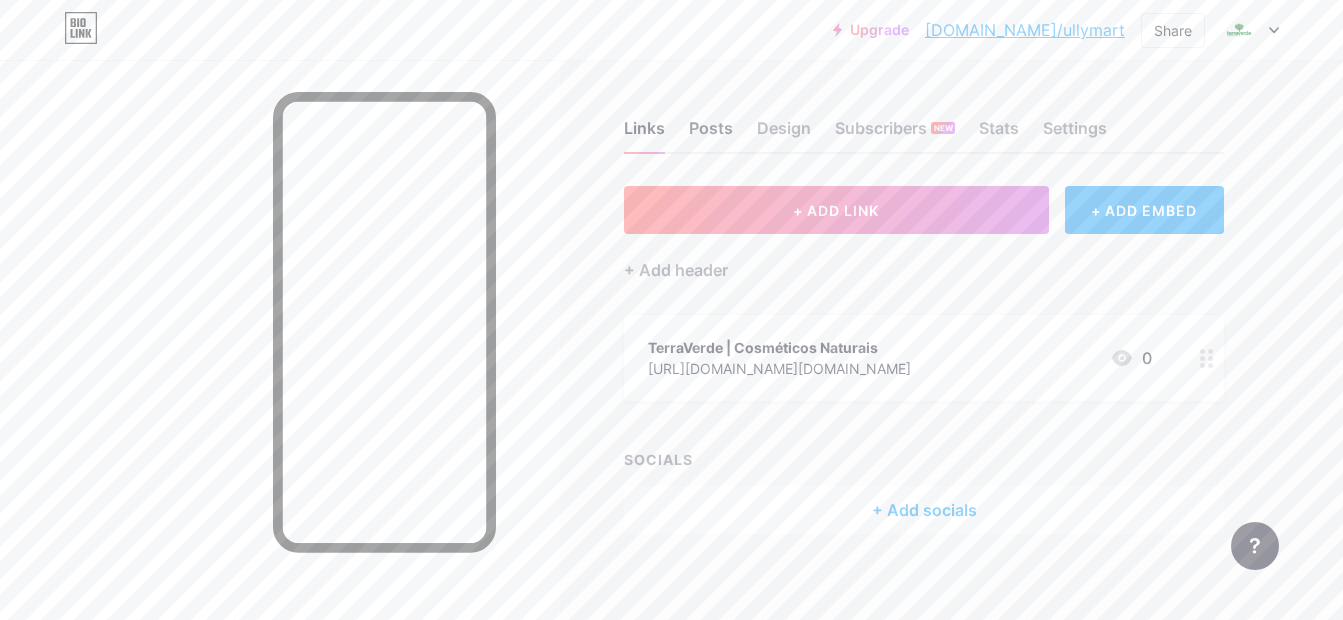 click on "Posts" at bounding box center [711, 134] 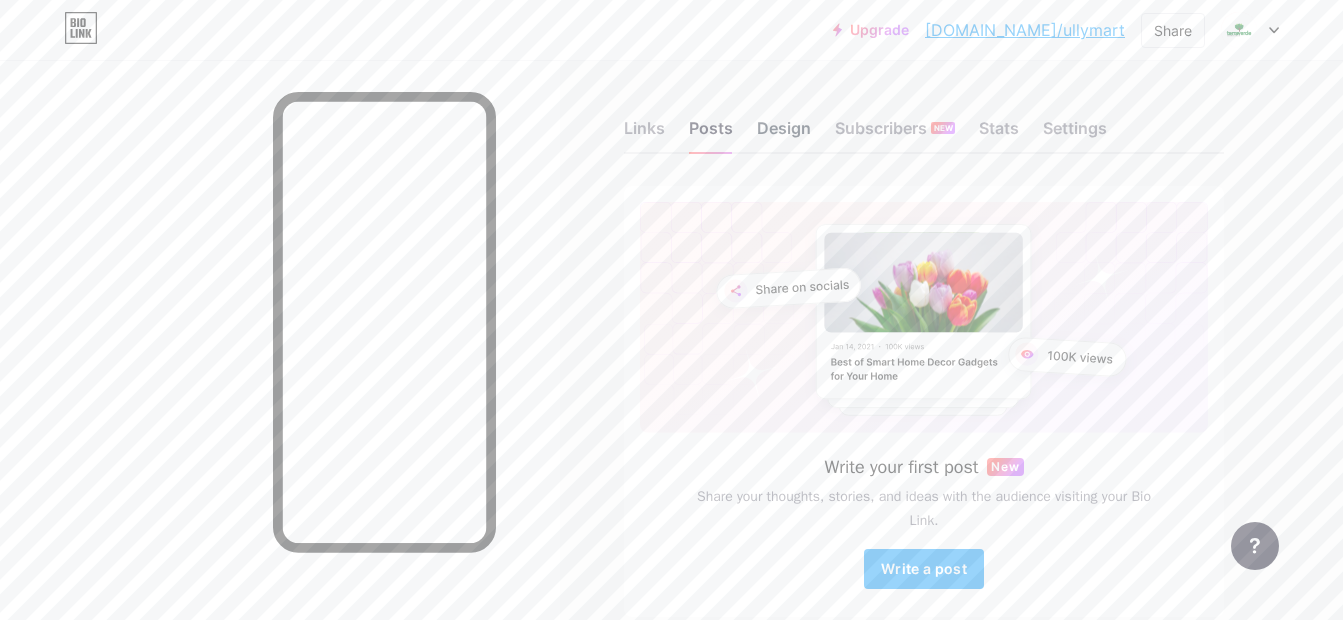 click on "Design" at bounding box center [784, 134] 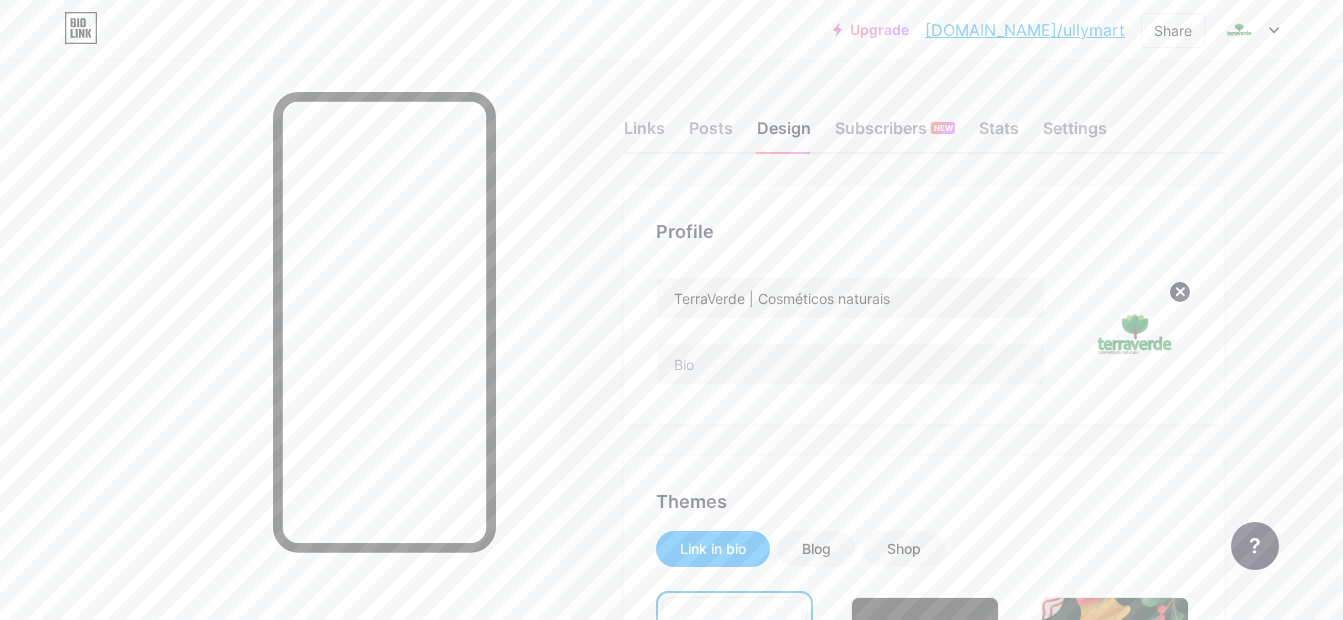 click at bounding box center (1250, 30) 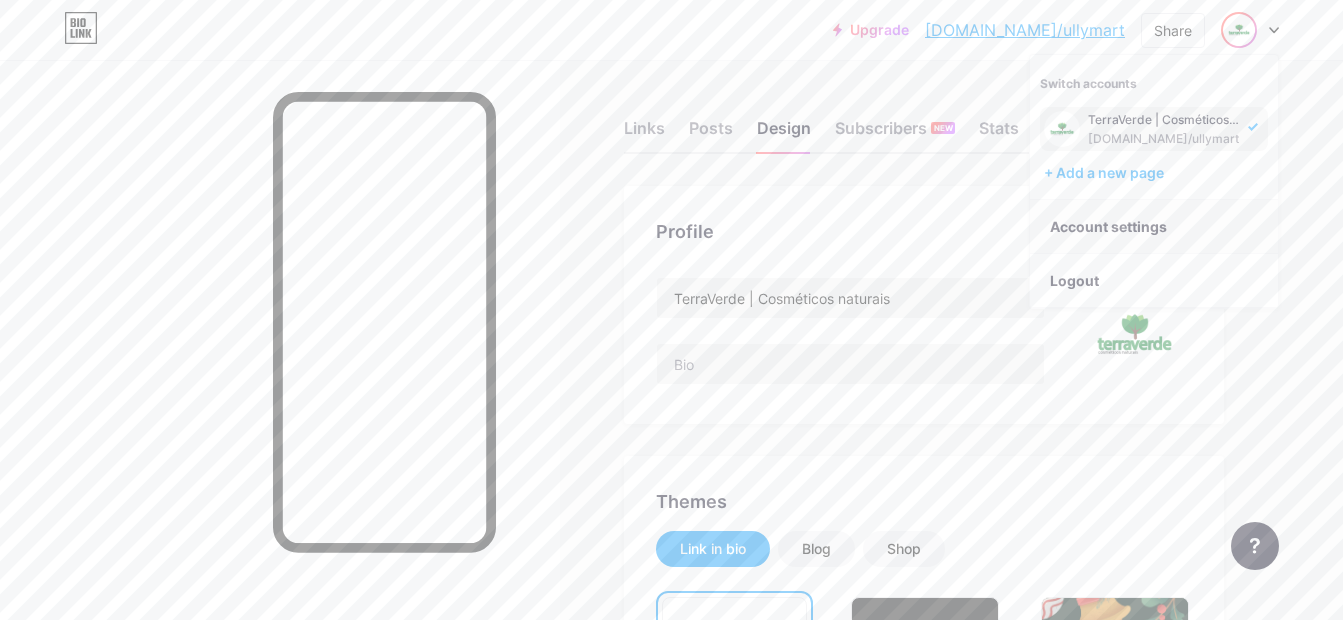 click on "Account settings" at bounding box center (1154, 227) 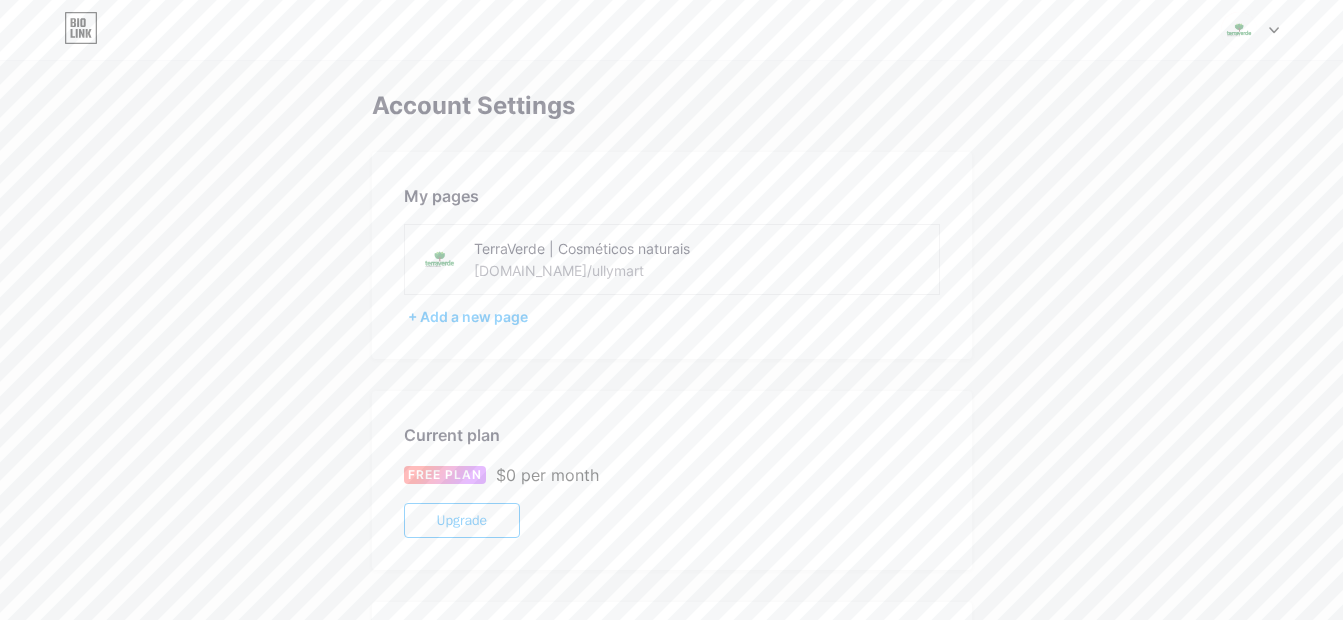 click on "Switch accounts     TerraVerde | Cosméticos naturais   [DOMAIN_NAME]/ullymart       + Add a new page      Dashboard     Logout   Link Copied       Account Settings   My pages     TerraVerde | Cosméticos naturais   [DOMAIN_NAME]/ullymart      + Add a new page            Current plan   FREE PLAN
$0 per month
Upgrade
Account   [EMAIL_ADDRESS][DOMAIN_NAME]
Set Password
Danger Zone   Deleting your account permanently deletes your page and all your data.   Delete account" at bounding box center [671, 557] 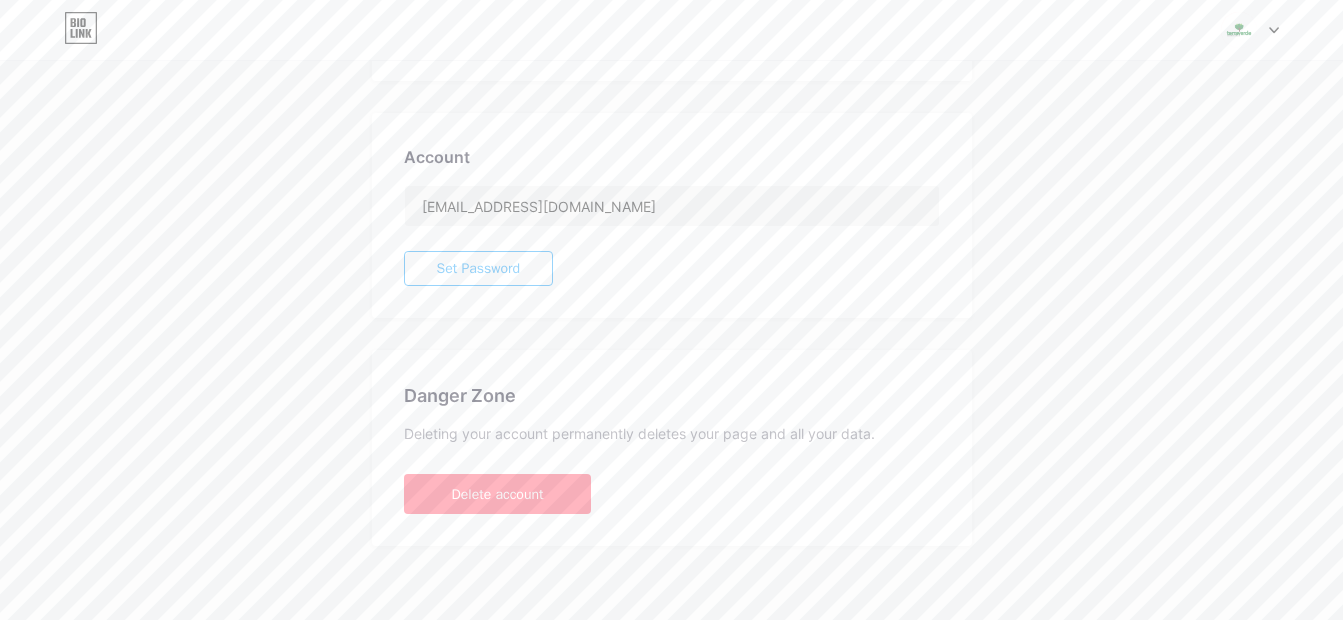 scroll, scrollTop: 495, scrollLeft: 0, axis: vertical 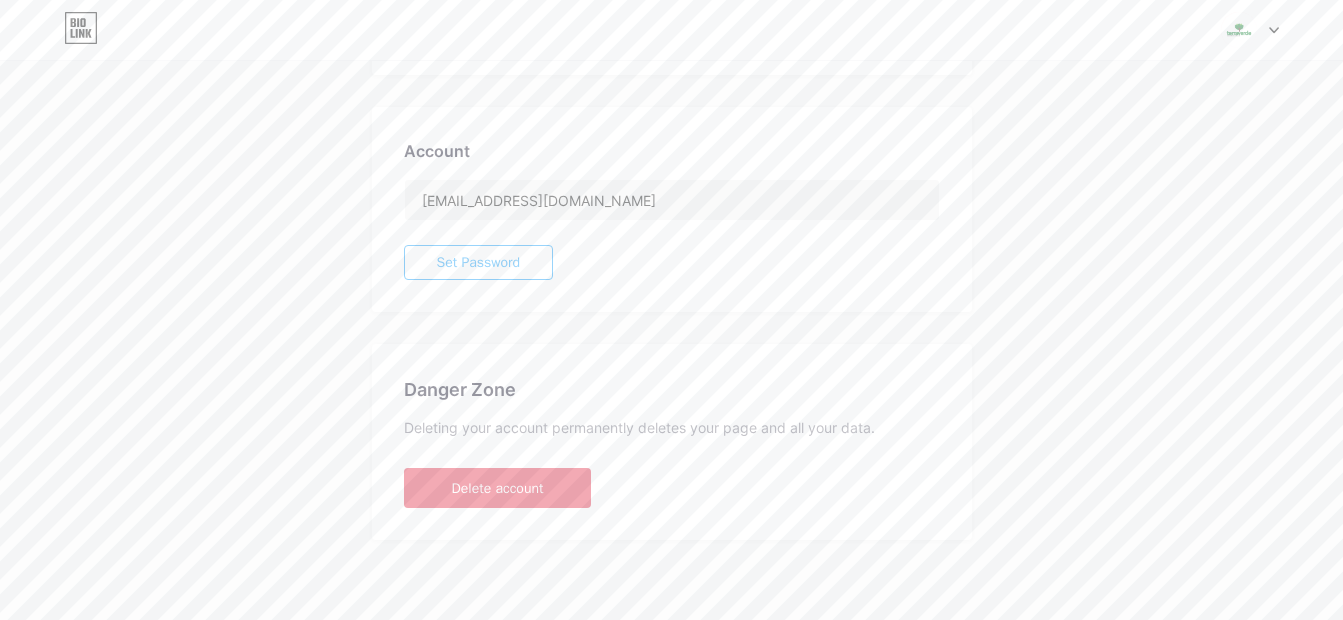 click on "Delete account" at bounding box center (498, 488) 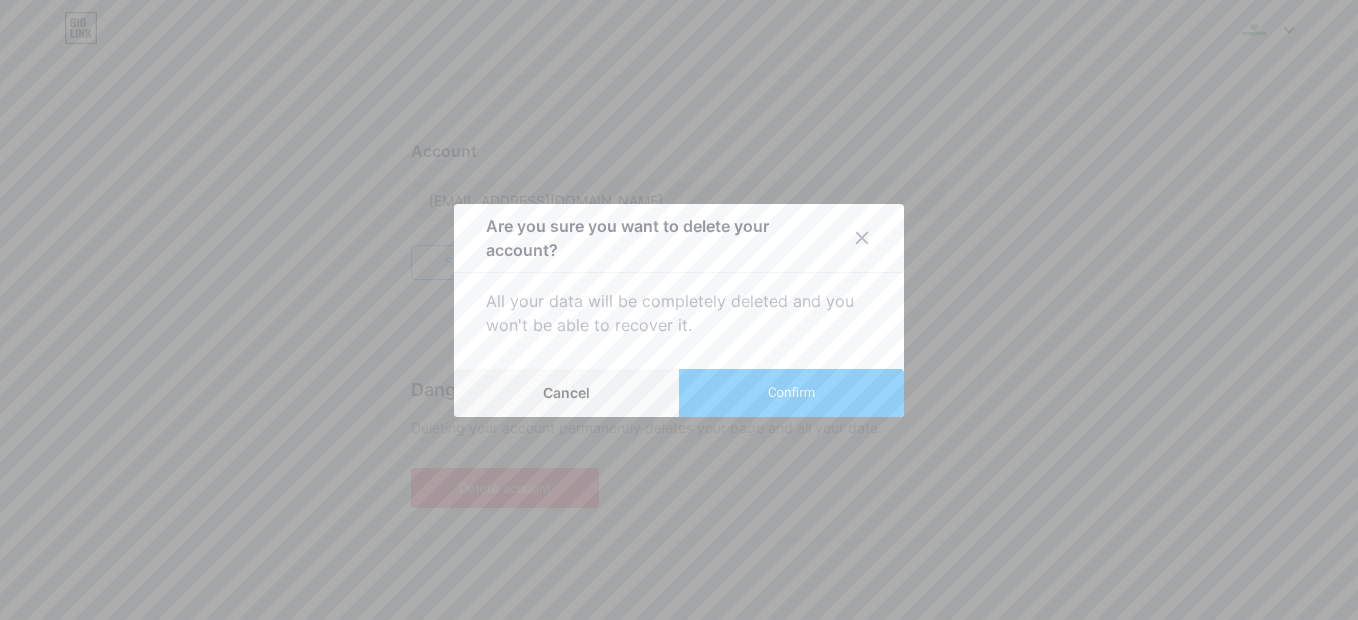 click on "Confirm" at bounding box center (791, 392) 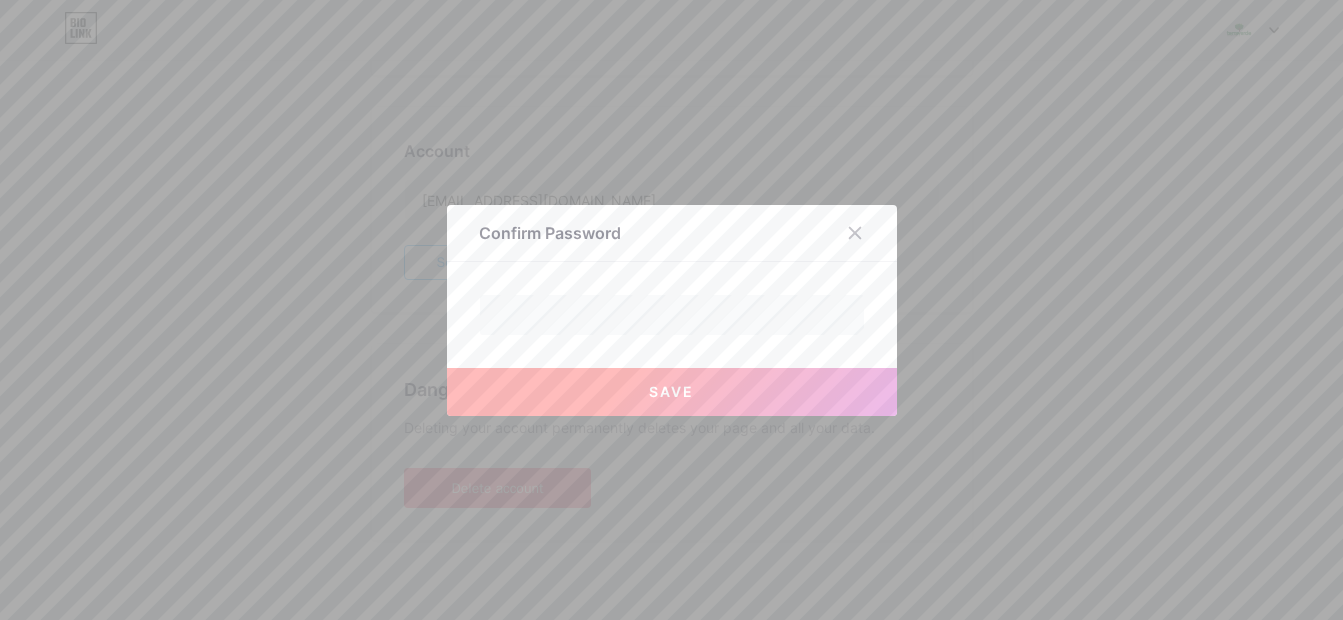 click on "Save" at bounding box center (672, 392) 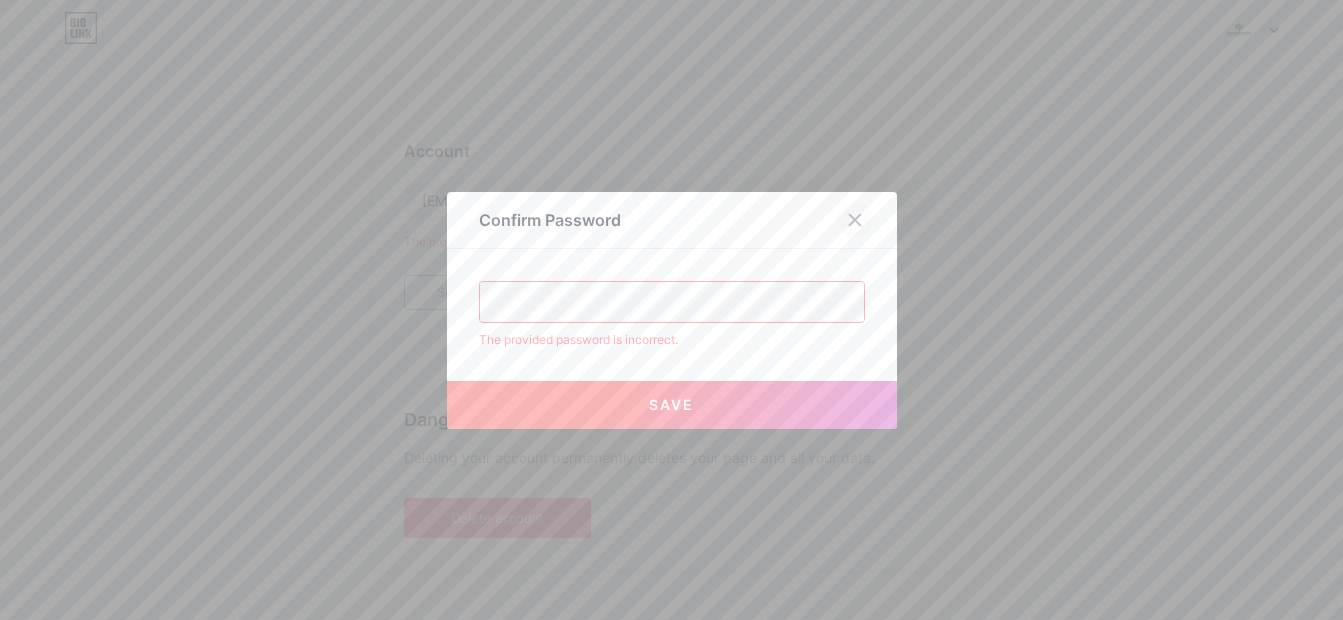 click 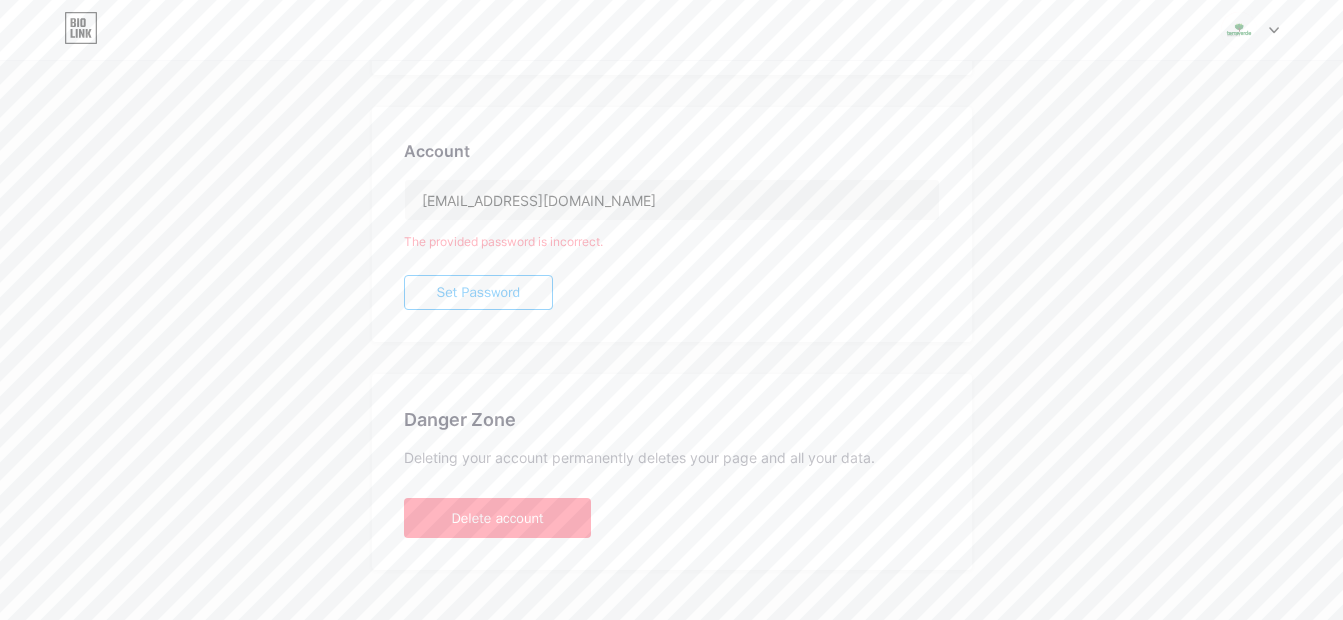 scroll, scrollTop: 525, scrollLeft: 0, axis: vertical 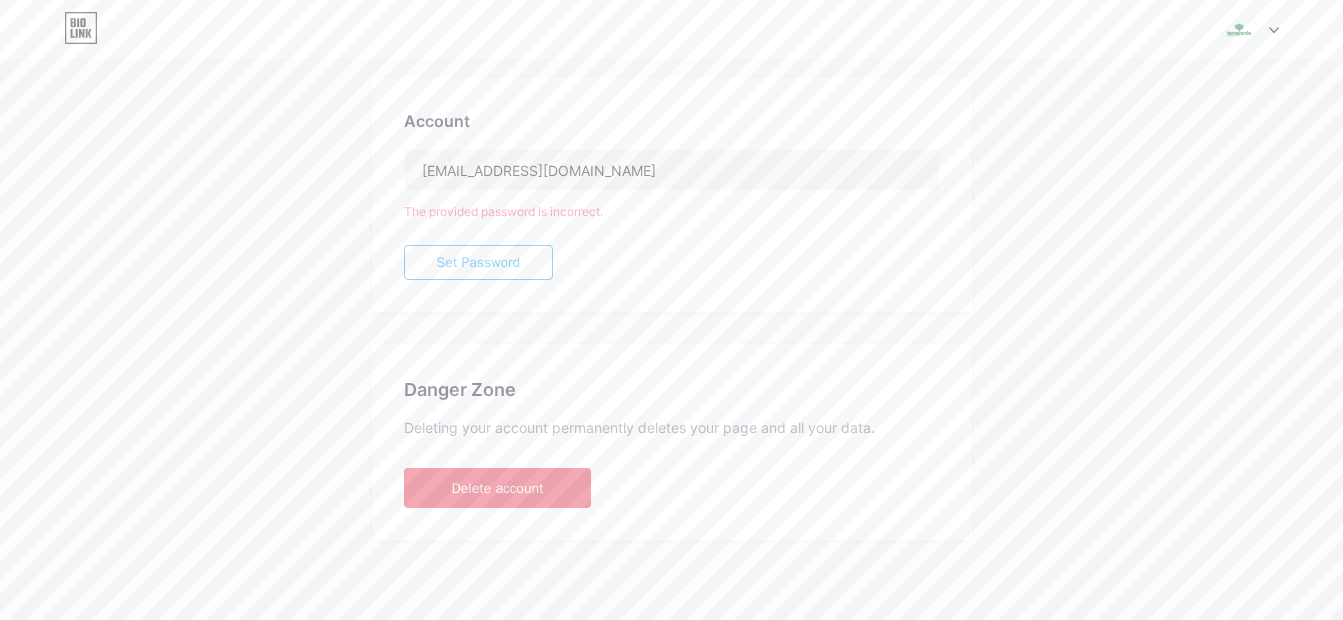 click on "Delete account" at bounding box center (498, 488) 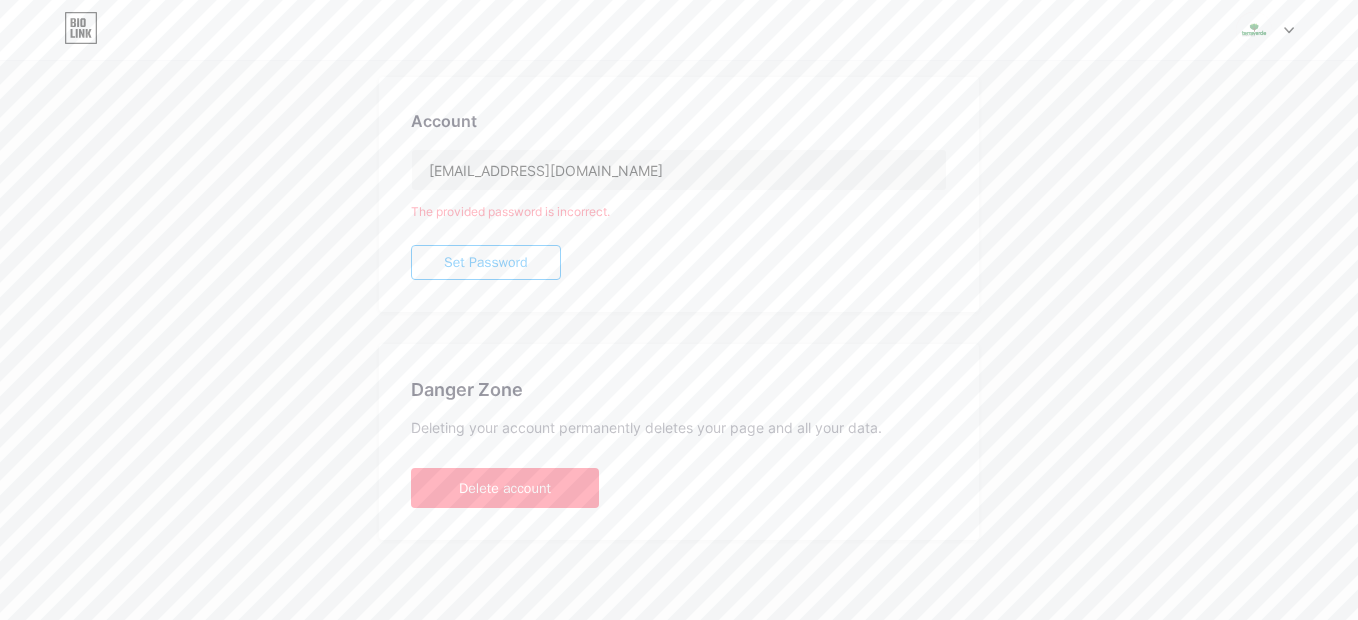 click on "Cancel" at bounding box center [566, 393] 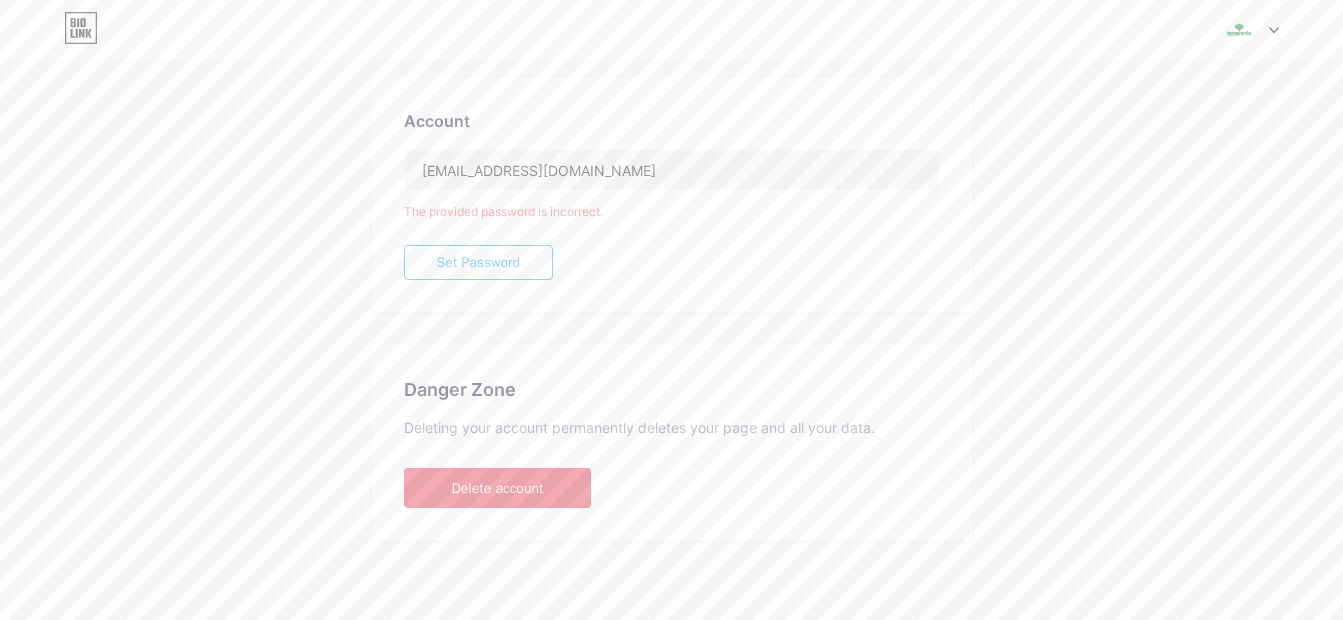click on "Delete account" at bounding box center [498, 488] 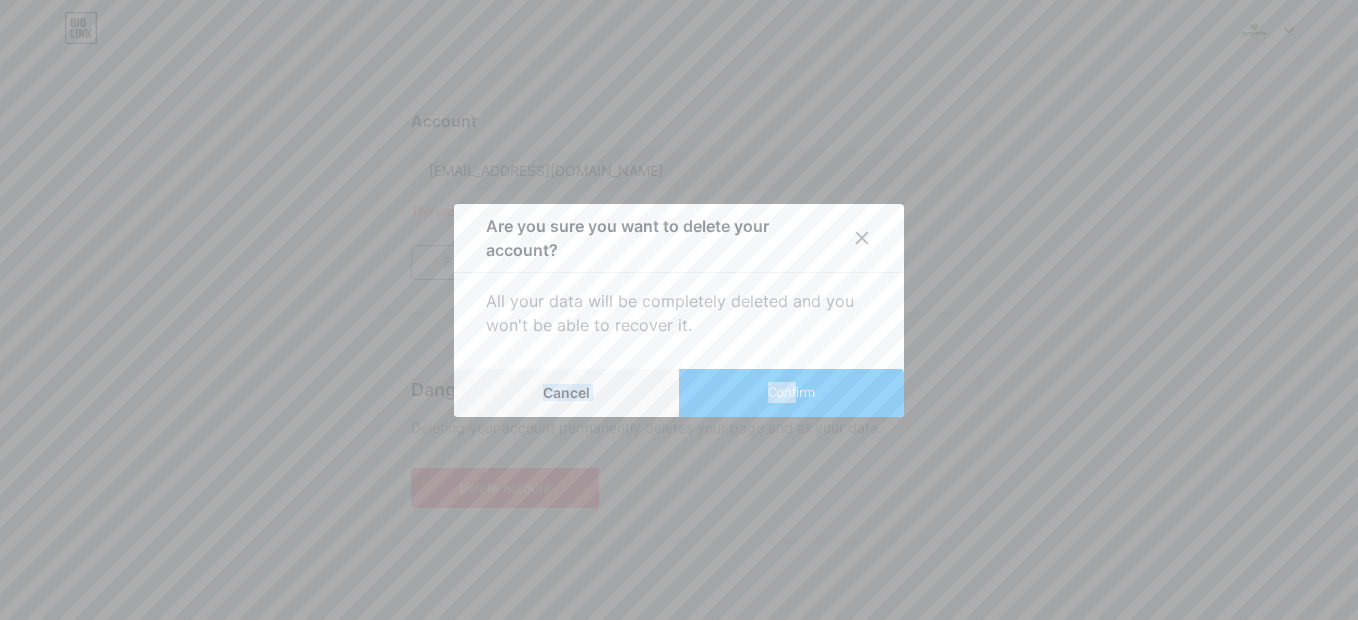 drag, startPoint x: 788, startPoint y: 365, endPoint x: 785, endPoint y: 378, distance: 13.341664 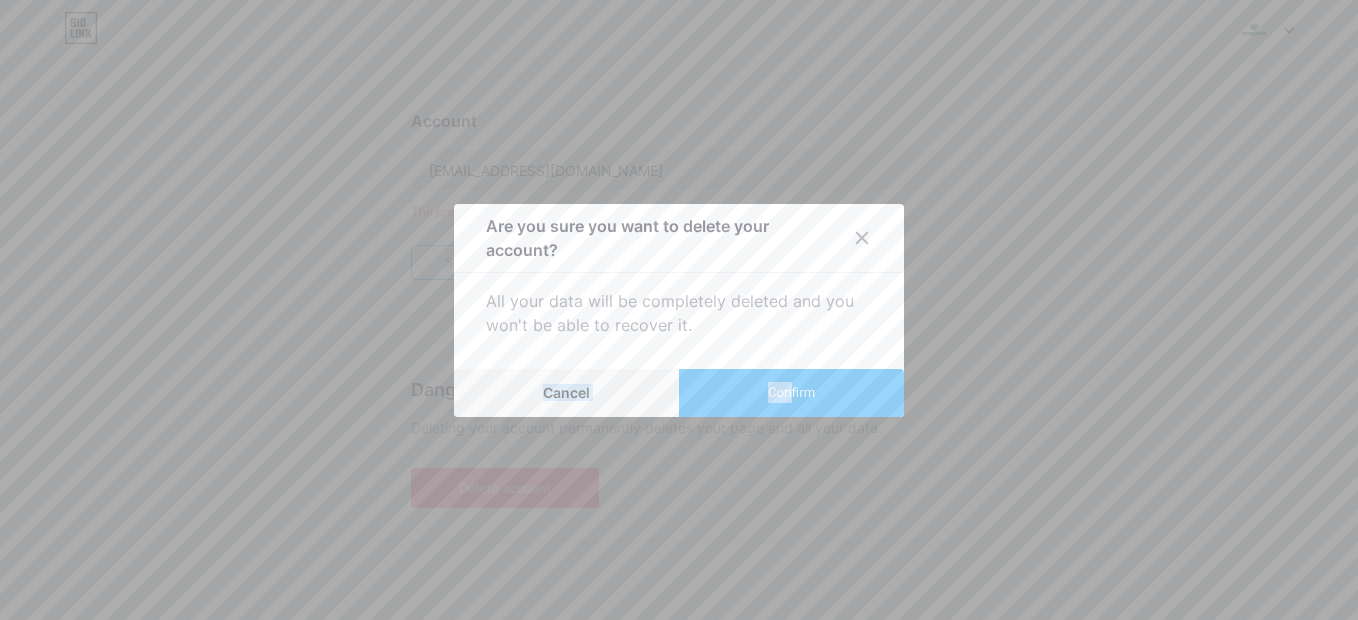 click on "Confirm" at bounding box center (791, 393) 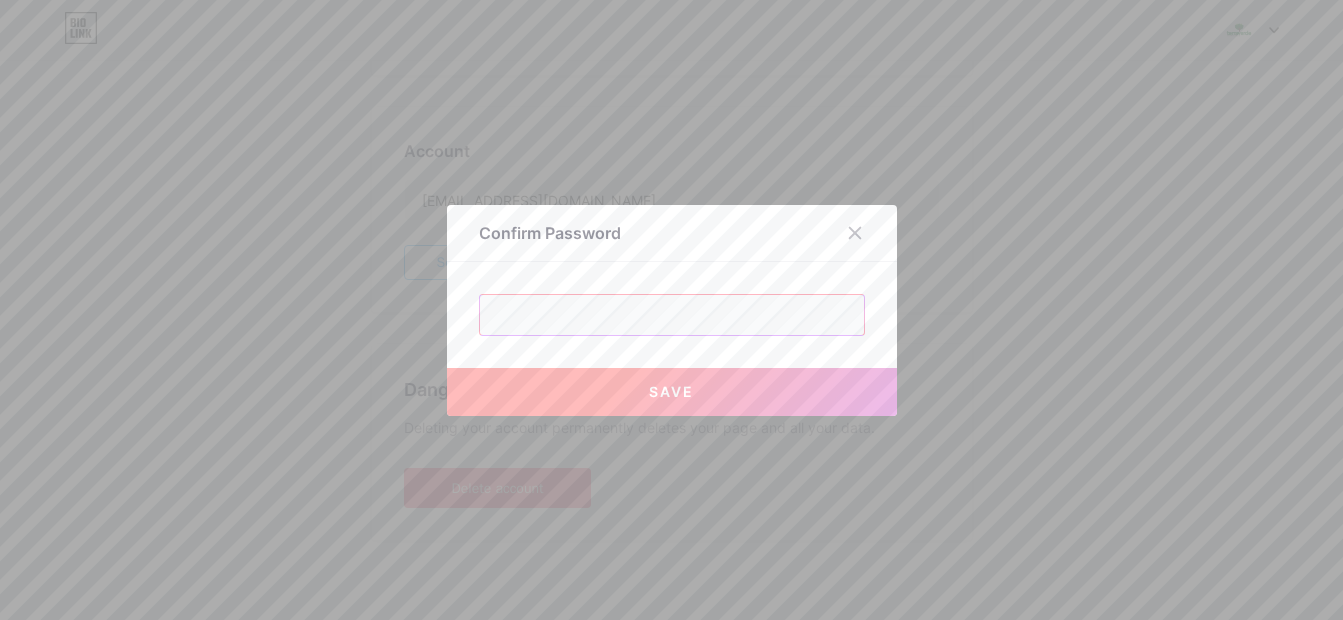 scroll, scrollTop: 495, scrollLeft: 0, axis: vertical 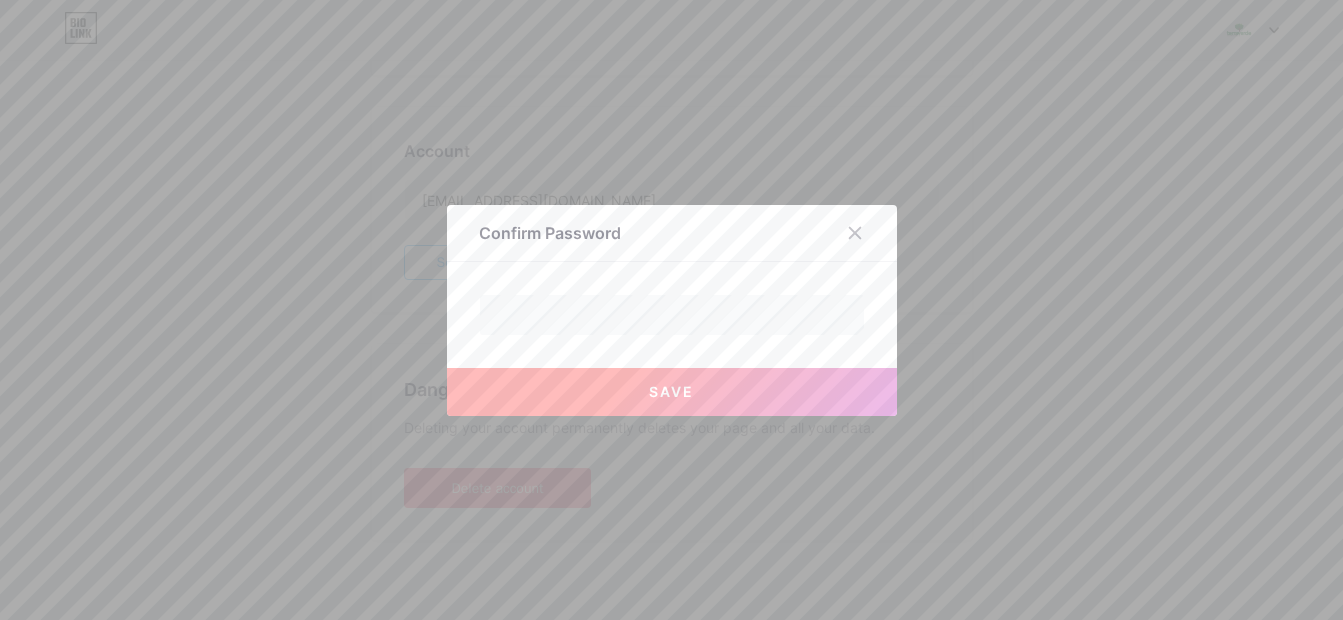 click on "Save" at bounding box center (672, 392) 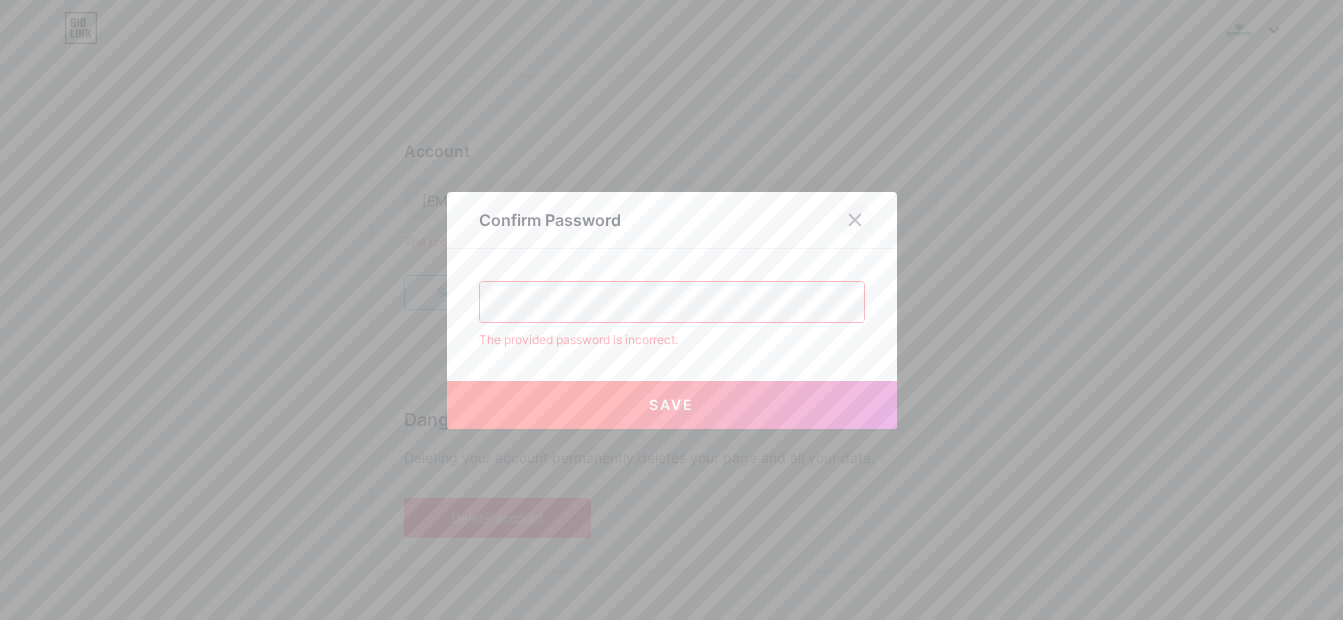 click 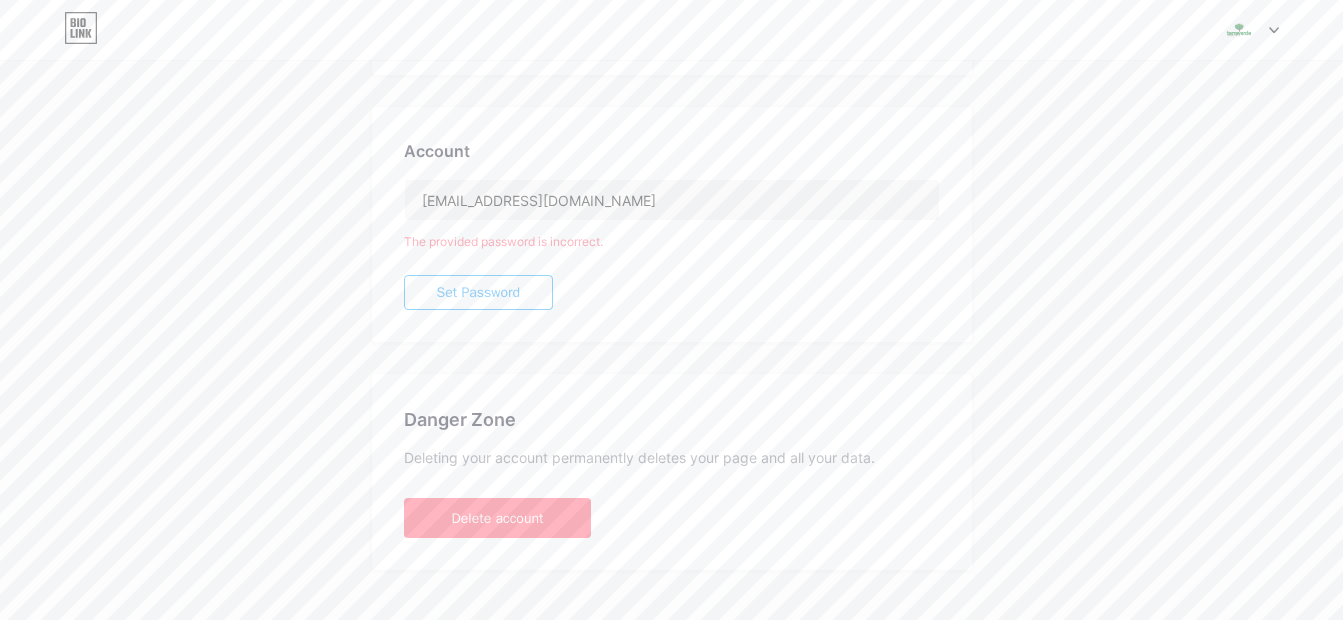 click on "Set Password" at bounding box center [479, 292] 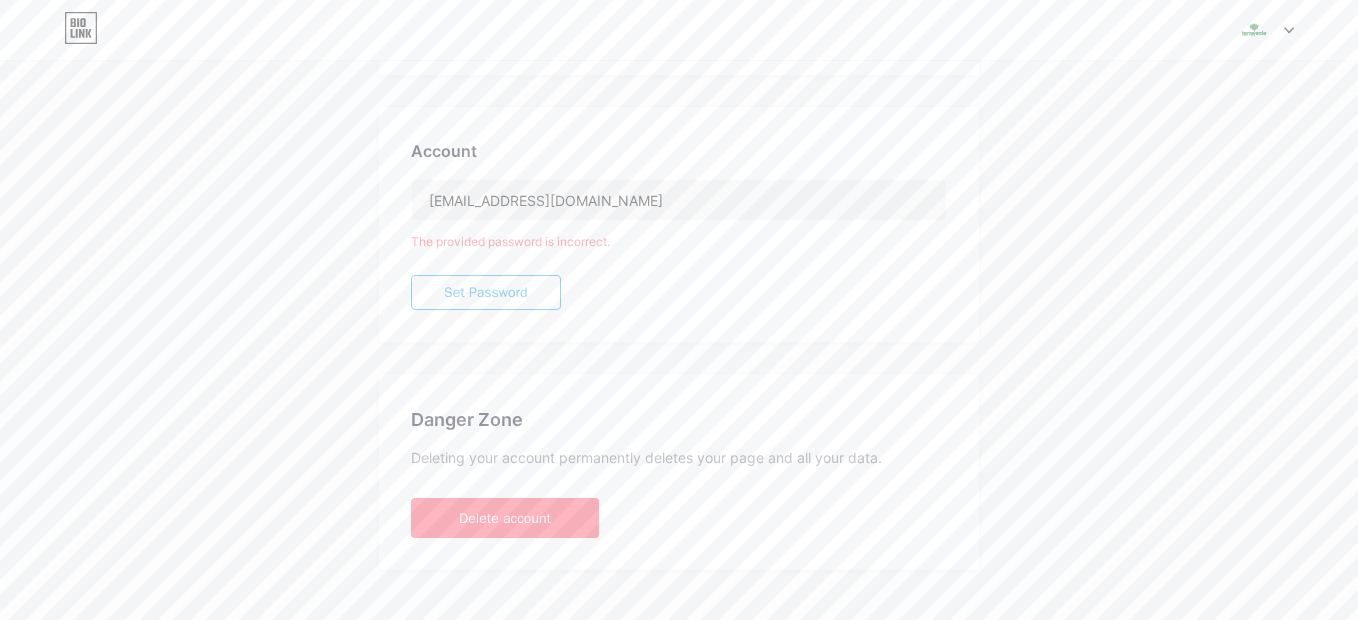 click on "Set Password
Cancel
Save" at bounding box center (679, 310) 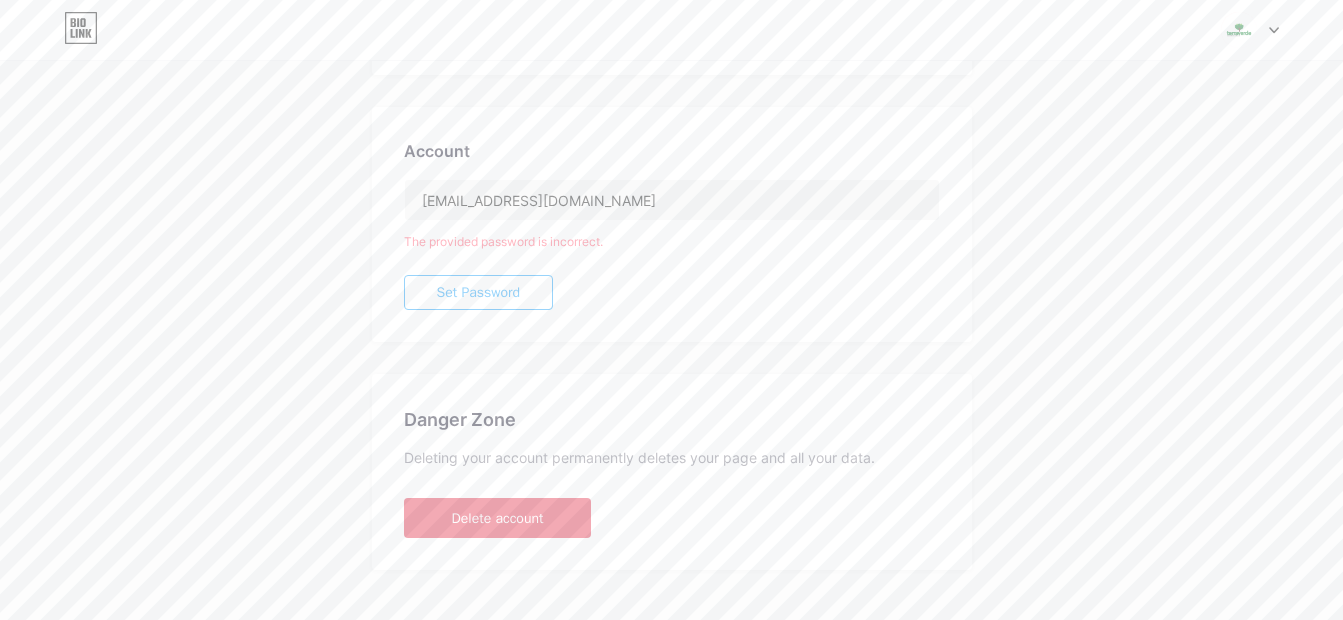 click on "Delete account" at bounding box center [498, 518] 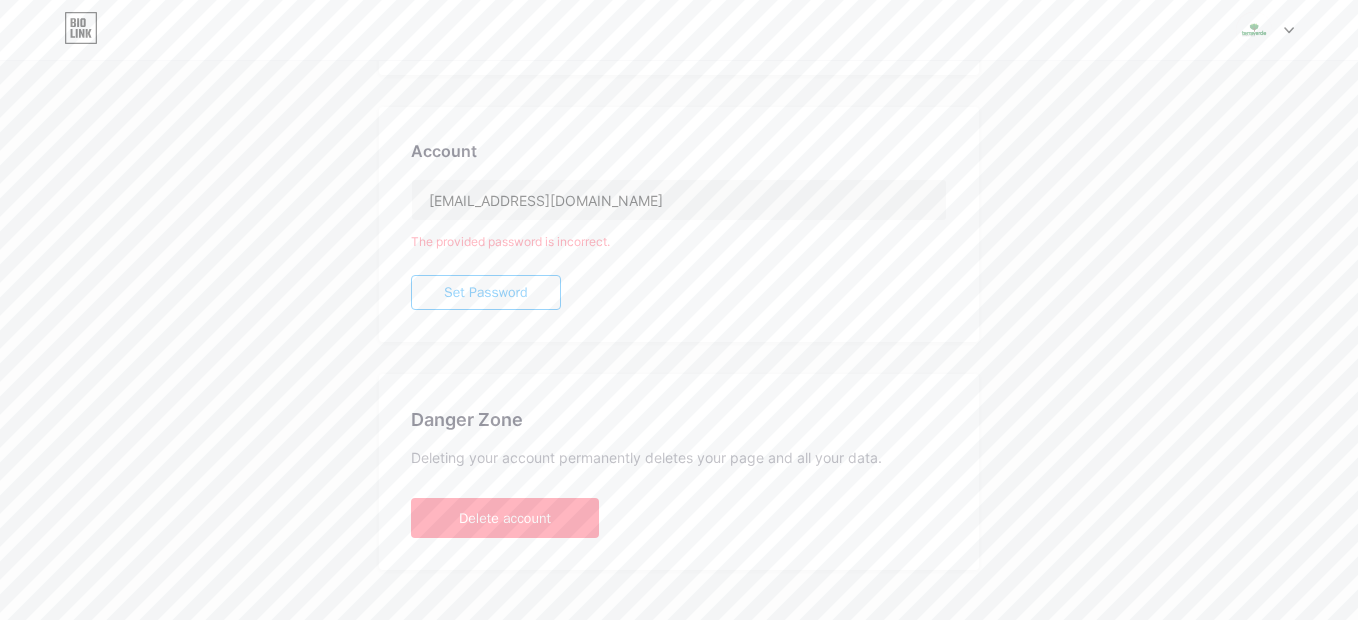 click on "Confirm" at bounding box center (791, 392) 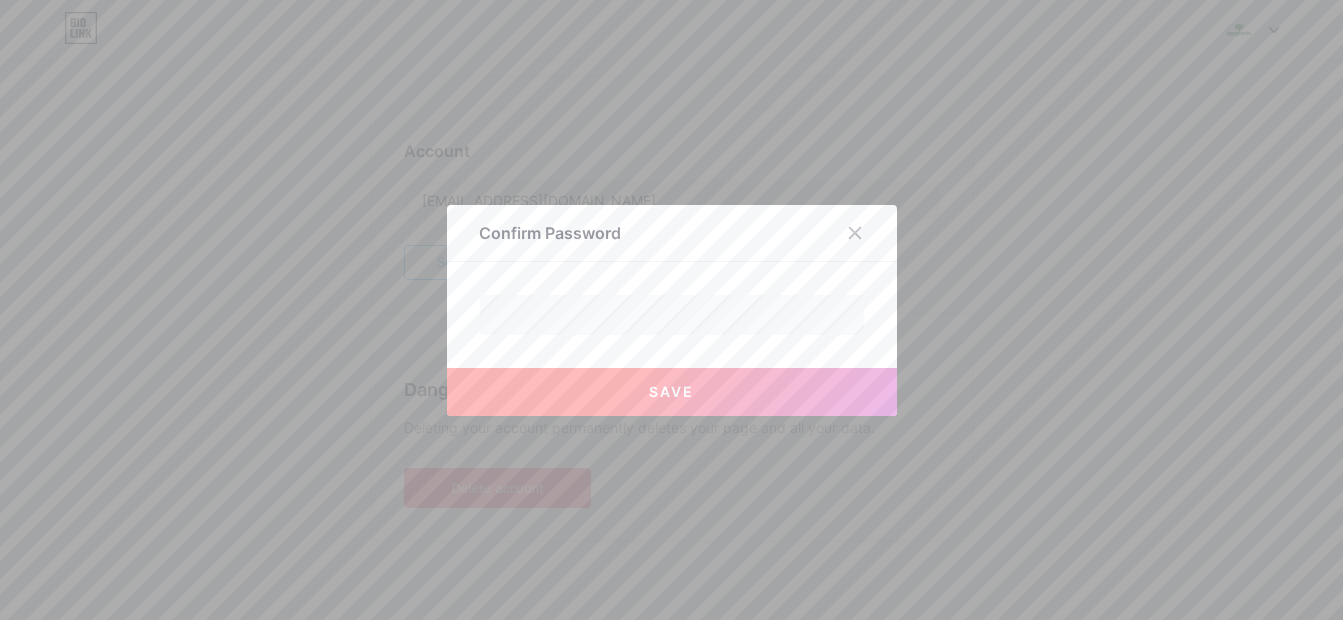 click on "Save" at bounding box center (672, 392) 